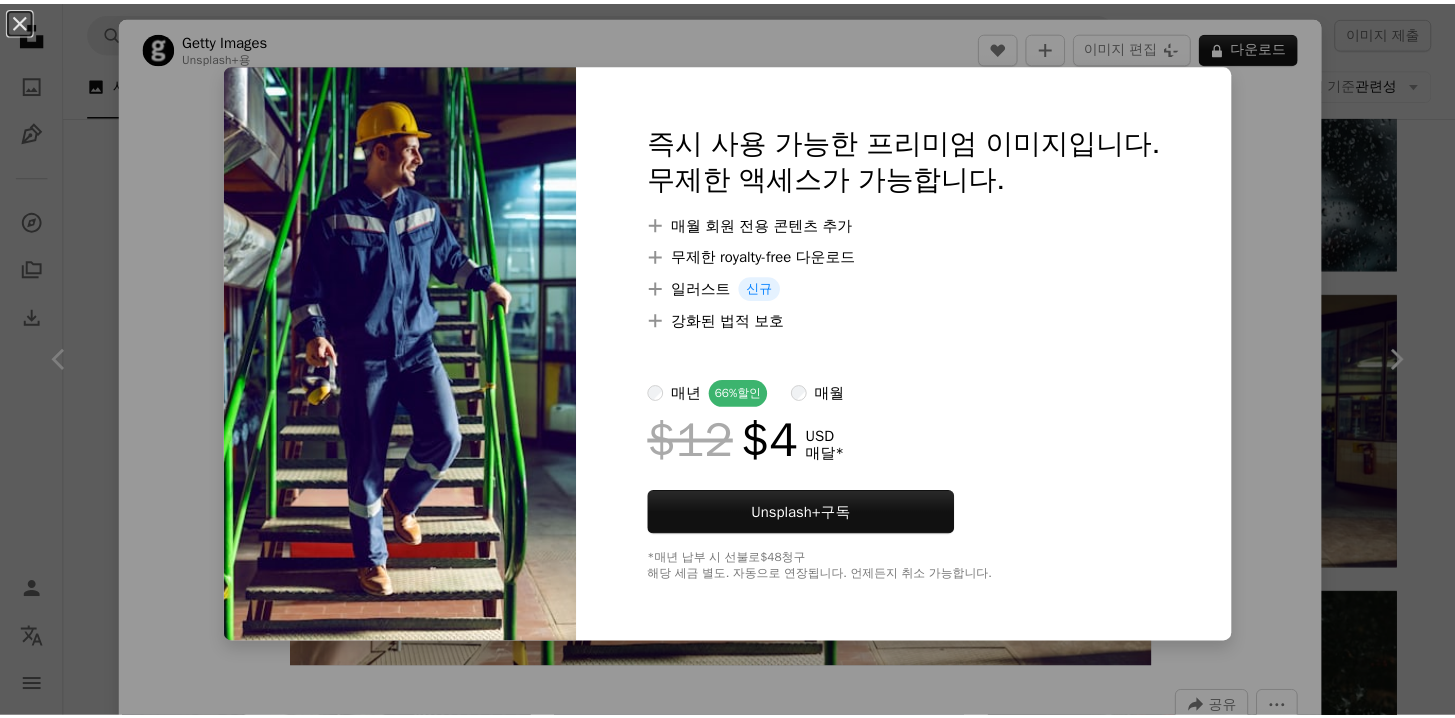 scroll, scrollTop: 28318, scrollLeft: 0, axis: vertical 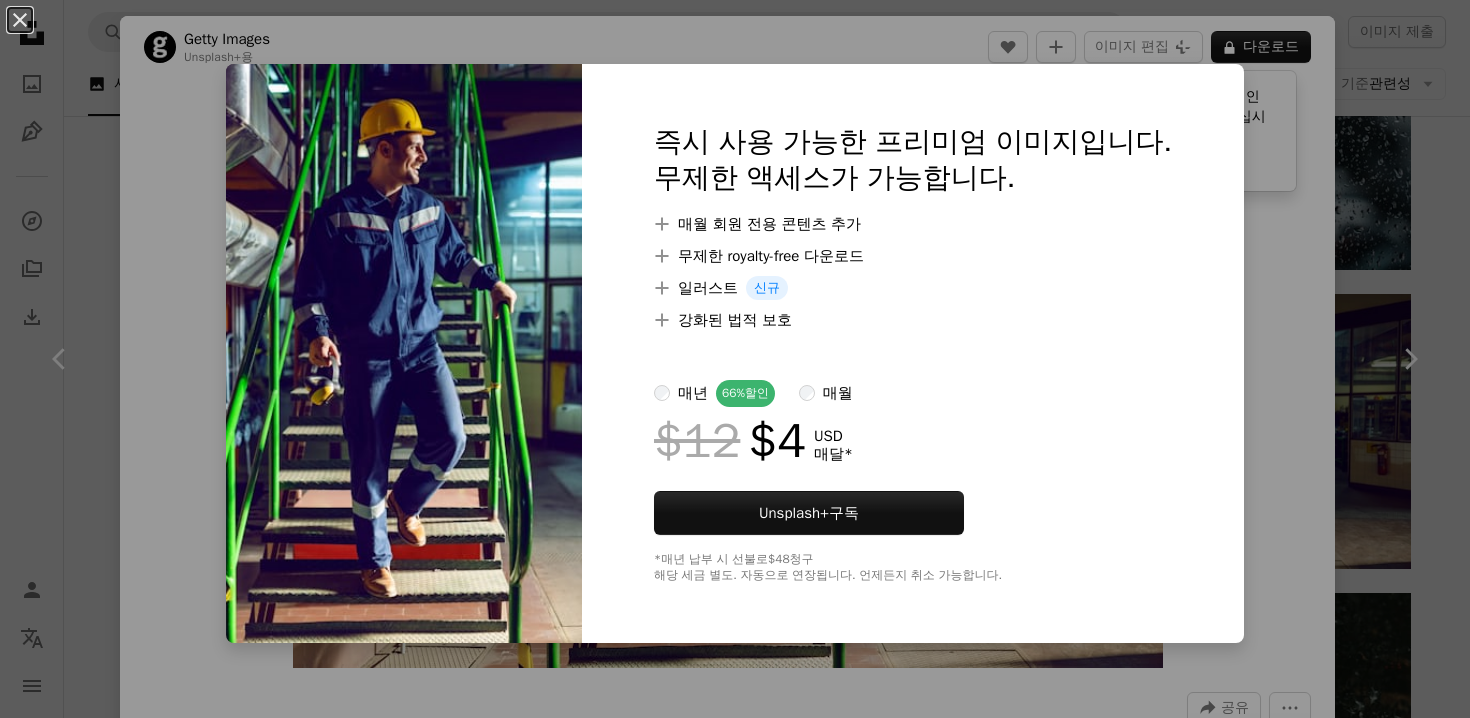 click on "An X shape 즉시 사용 가능한 프리미엄 이미지입니다. 무제한 액세스가 가능합니다. A plus sign 매월 회원 전용 콘텐츠 추가 A plus sign 무제한 royalty-free 다운로드 A plus sign 일러스트  신규 A plus sign 강화된 법적 보호 매년 66%  할인 매월 $12   $4 USD 매달 * Unsplash+  구독 *매년 납부 시 선불로  $48  청구 해당 세금 별도. 자동으로 연장됩니다. 언제든지 취소 가능합니다." at bounding box center (735, 359) 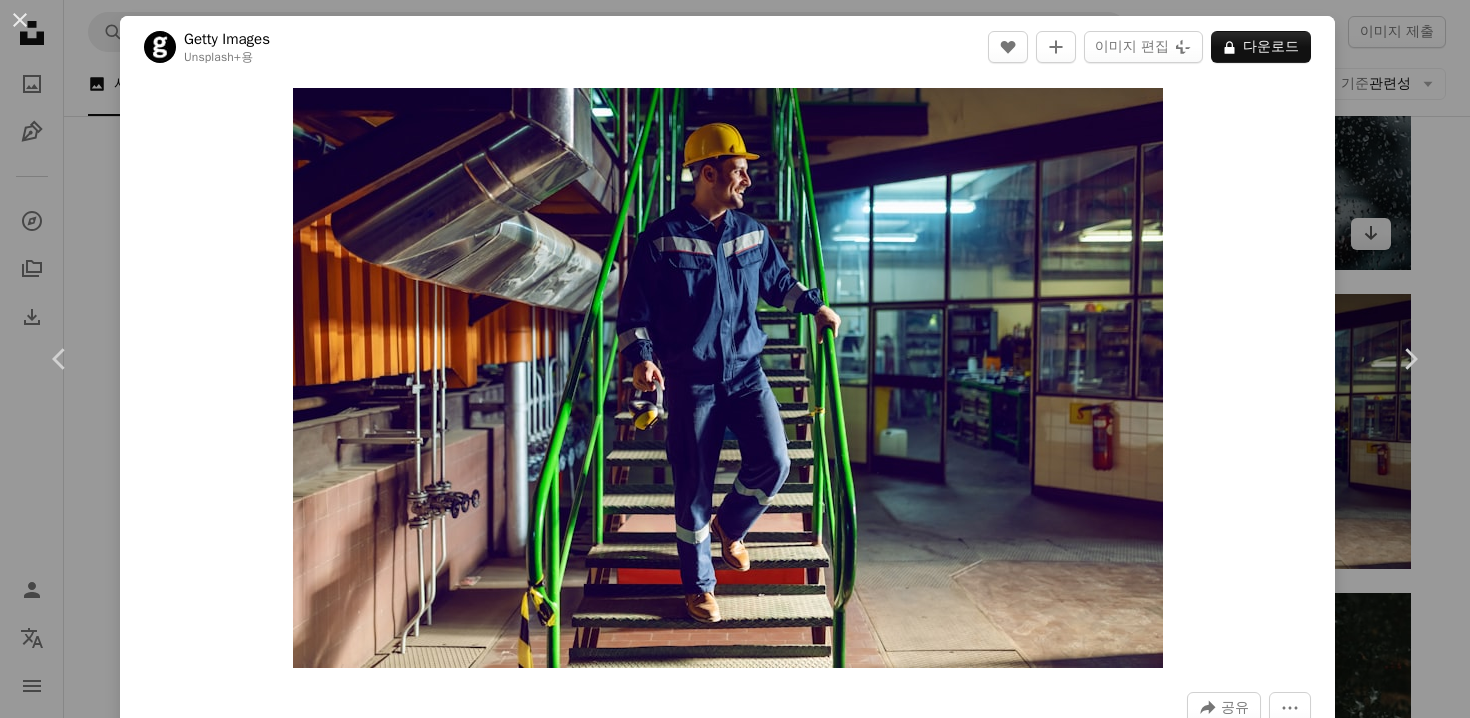 click on "[DATE]" at bounding box center (735, 359) 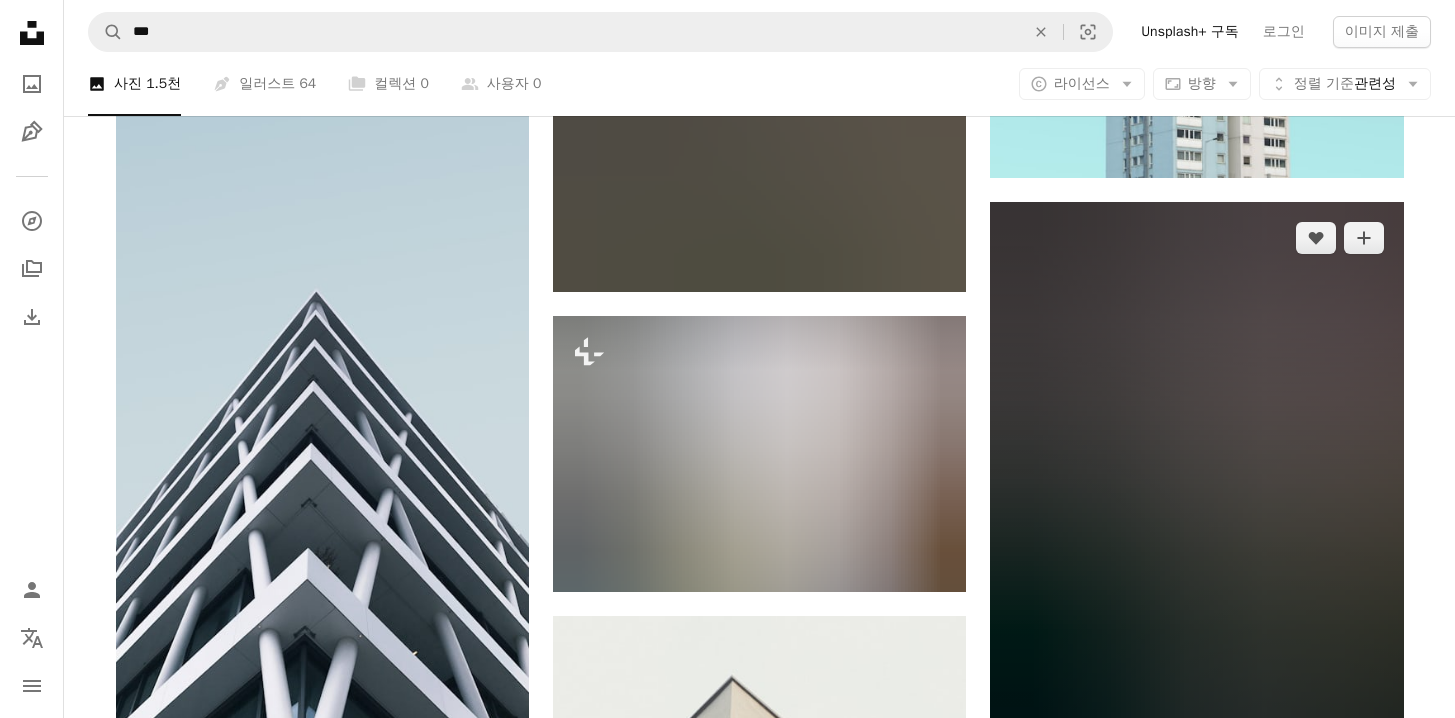 scroll, scrollTop: 44018, scrollLeft: 0, axis: vertical 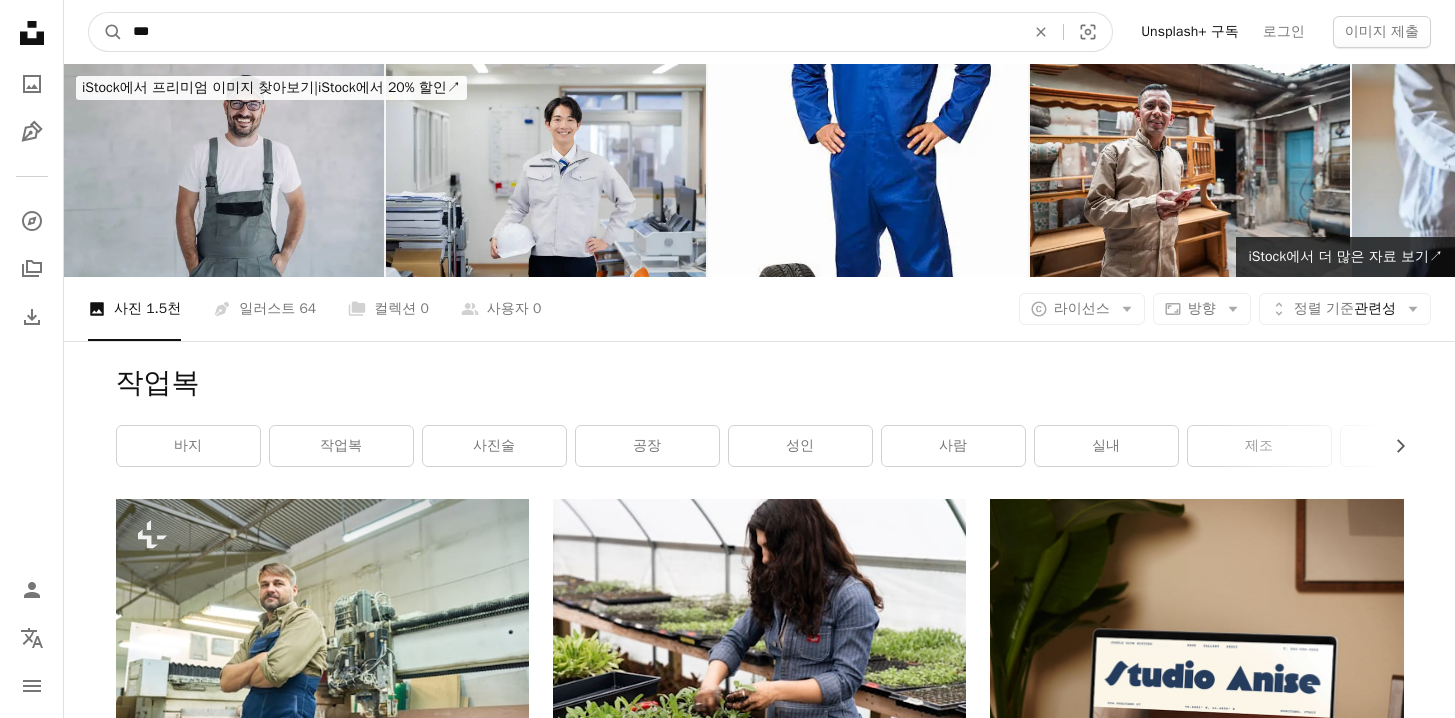 click on "***" at bounding box center [571, 32] 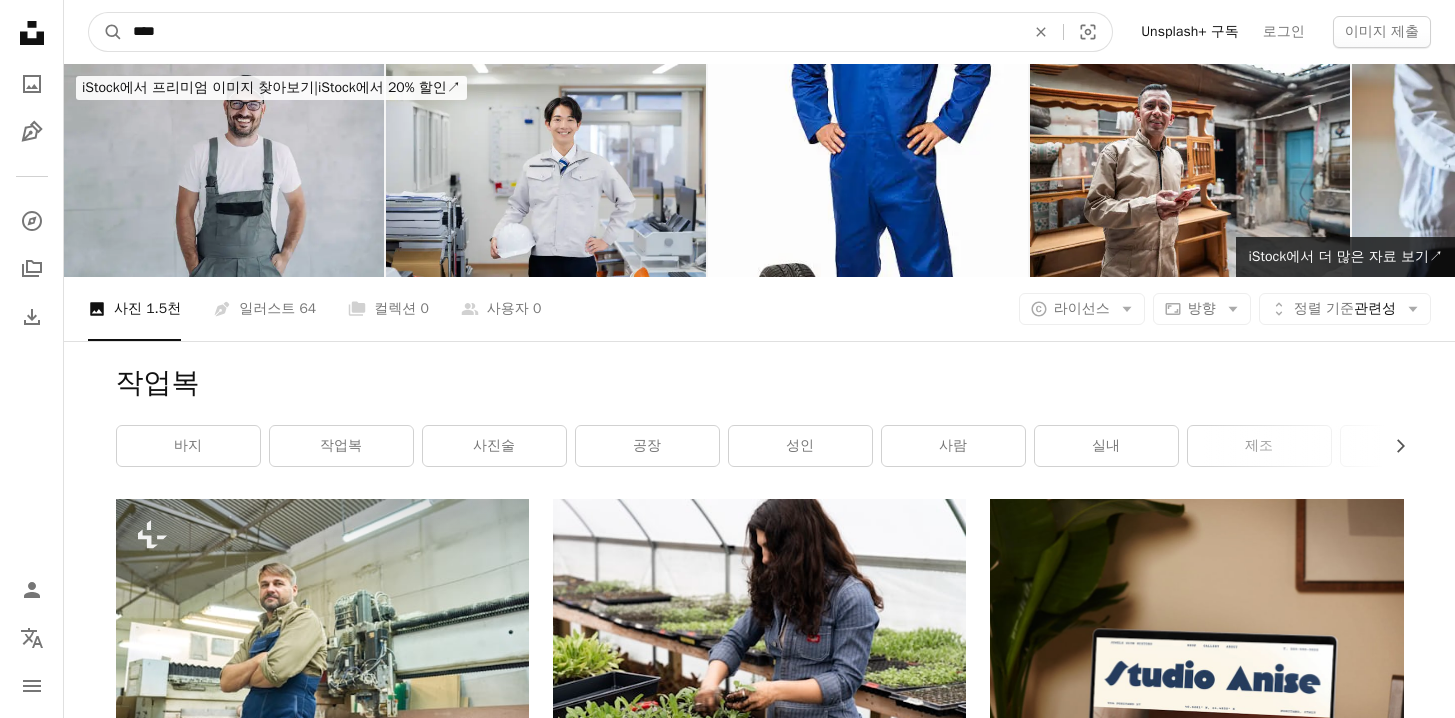 type on "****" 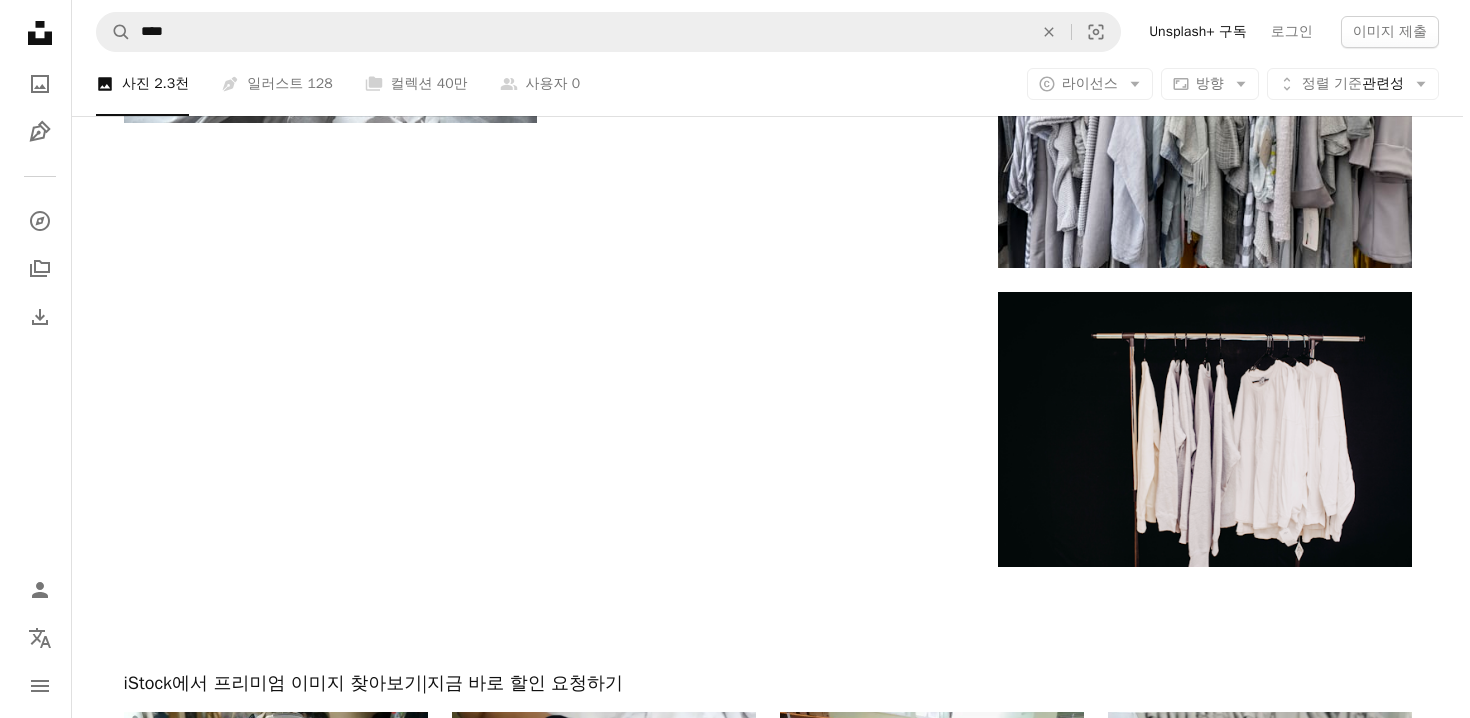 scroll, scrollTop: 3073, scrollLeft: 0, axis: vertical 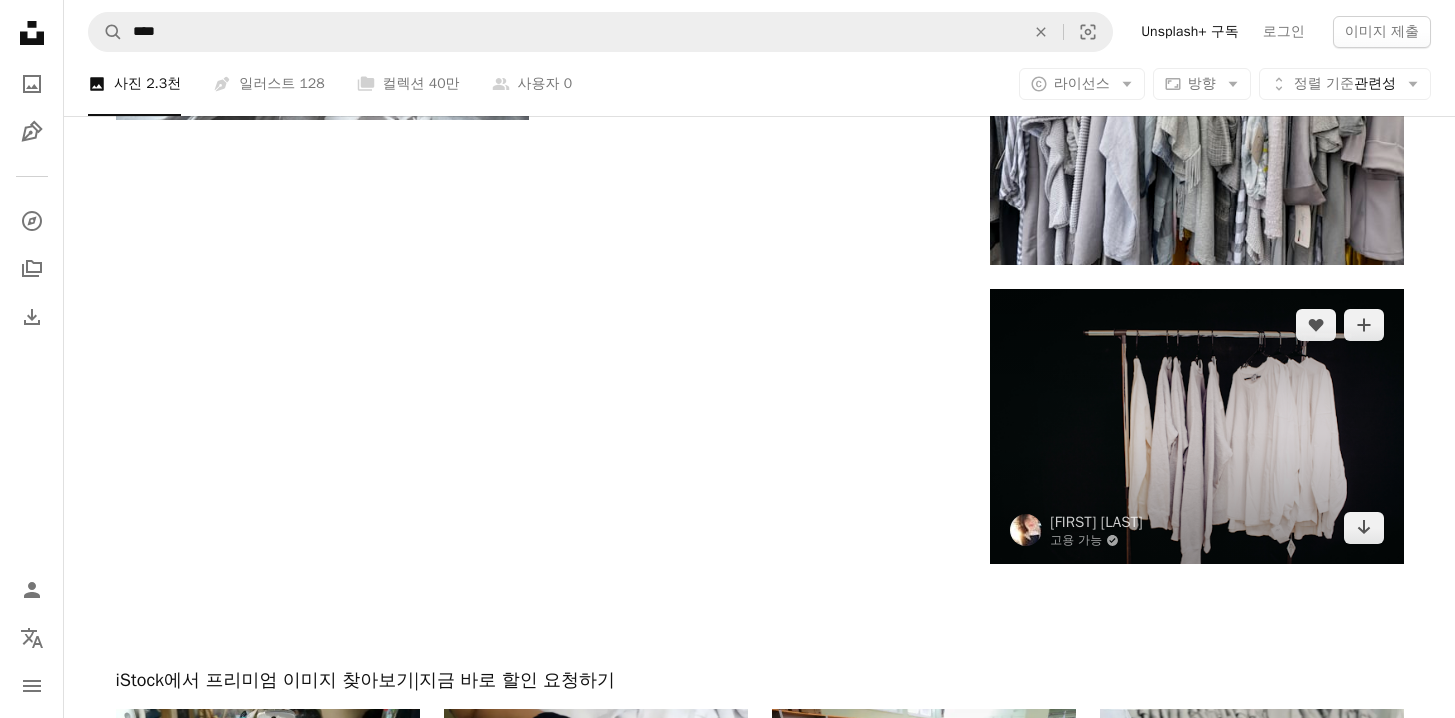 click at bounding box center [1196, 426] 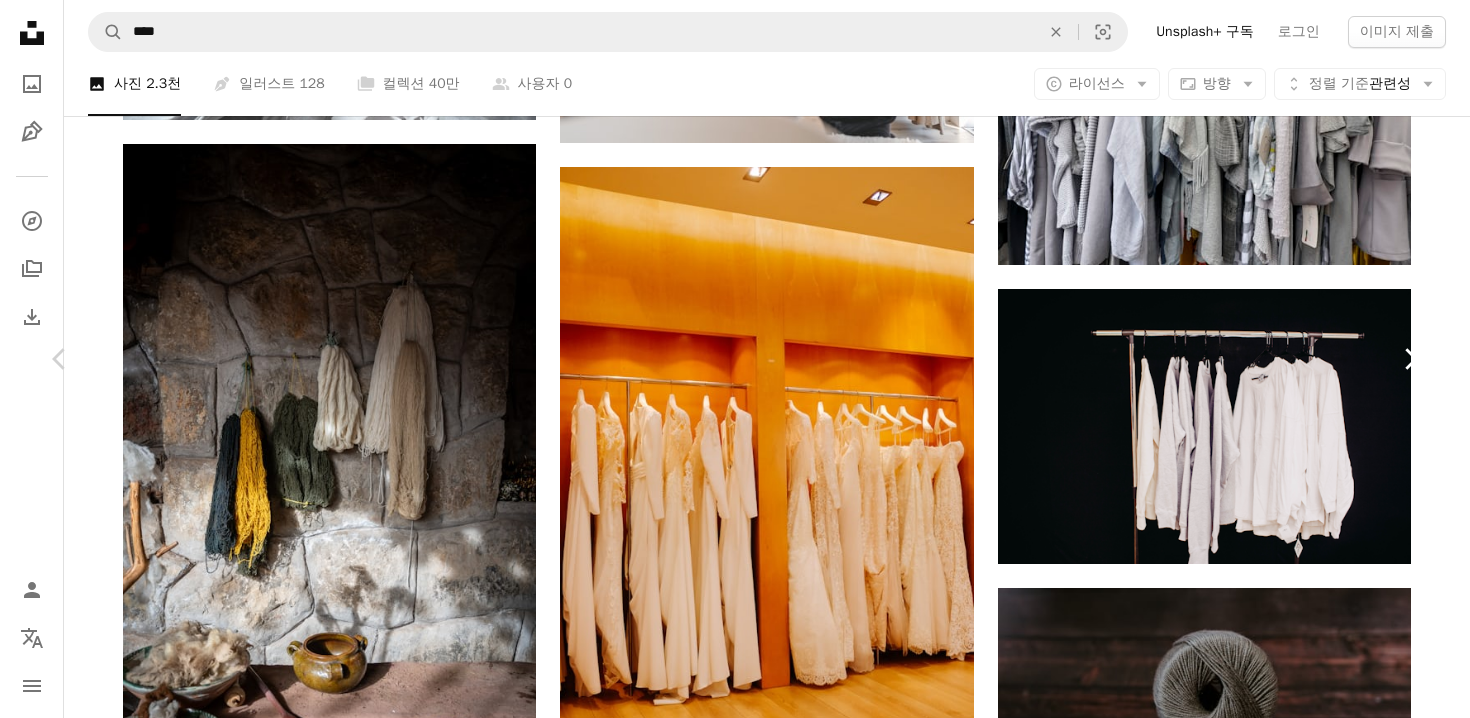 scroll, scrollTop: 2755, scrollLeft: 0, axis: vertical 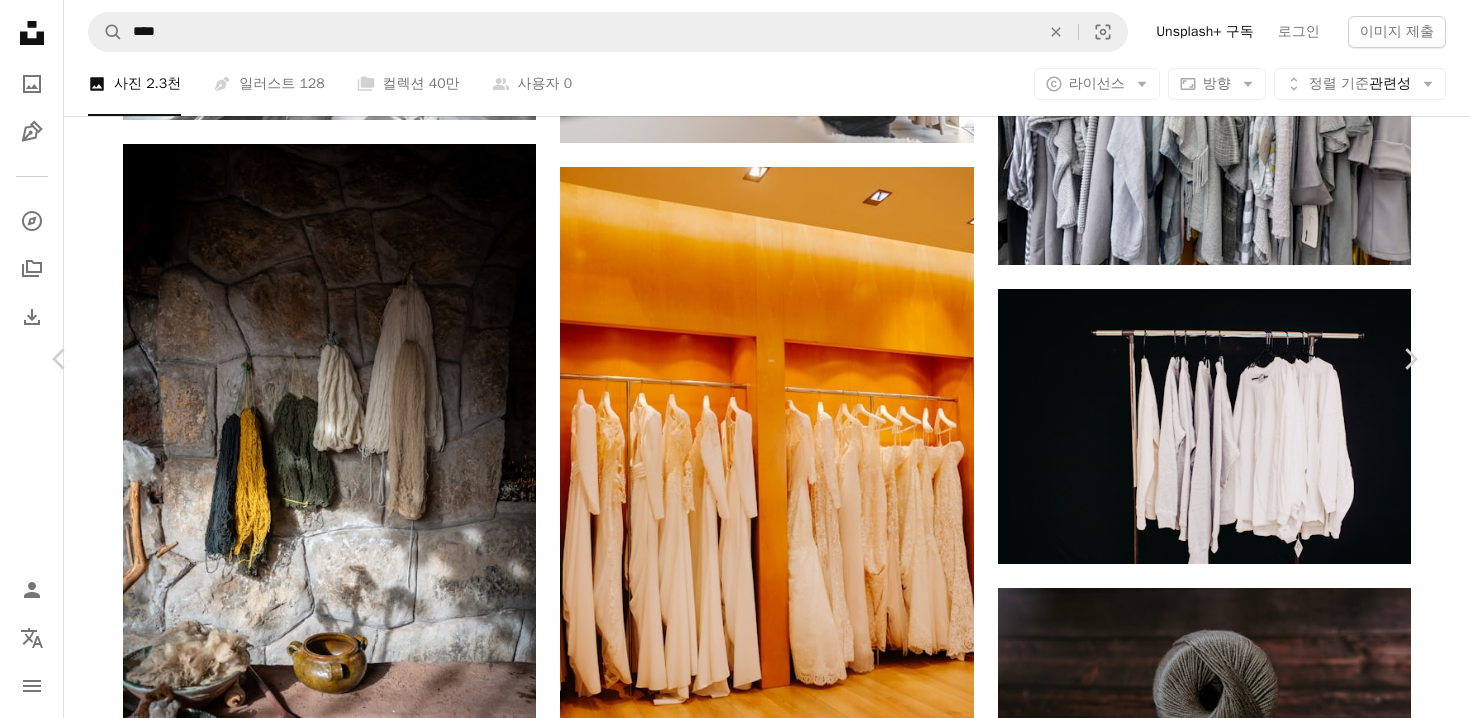 click on "An X shape Chevron left Chevron right [FIRST] [LAST] Unsplash+ 용 A heart A plus sign 이미지 편집   Plus sign for Unsplash+ A lock   다운로드 Zoom in 소개 매체 사진 A forward-right arrow 공유 More Actions Calendar outlined 2022년 10월 7일 에 게시됨 Safety Unsplash+ 라이선스 에 따른 라이선스 부여 인테리어 디자인 소매 의복 옷장 가게 옷가게 옷장에 걸어 의류 쇼핑 중성 톤 빨래걸이 퍼블릭 도메인 이미지 이 시리즈의 다른 콘텐츠 Chevron right Plus sign for Unsplash+ Plus sign for Unsplash+ Plus sign for Unsplash+ Plus sign for Unsplash+ Plus sign for Unsplash+ Plus sign for Unsplash+ Plus sign for Unsplash+ Plus sign for Unsplash+ Plus sign for Unsplash+ Plus sign for Unsplash+ 관련 이미지 Plus sign for Unsplash+ A heart A plus sign [FIRST] [LAST] Unsplash+ 용 A lock   다운로드 Plus sign for Unsplash+ A heart A plus sign Getty Images Unsplash+ 용 A lock   다운로드 Plus sign for Unsplash+ A heart A plus sign 용" at bounding box center [735, 4702] 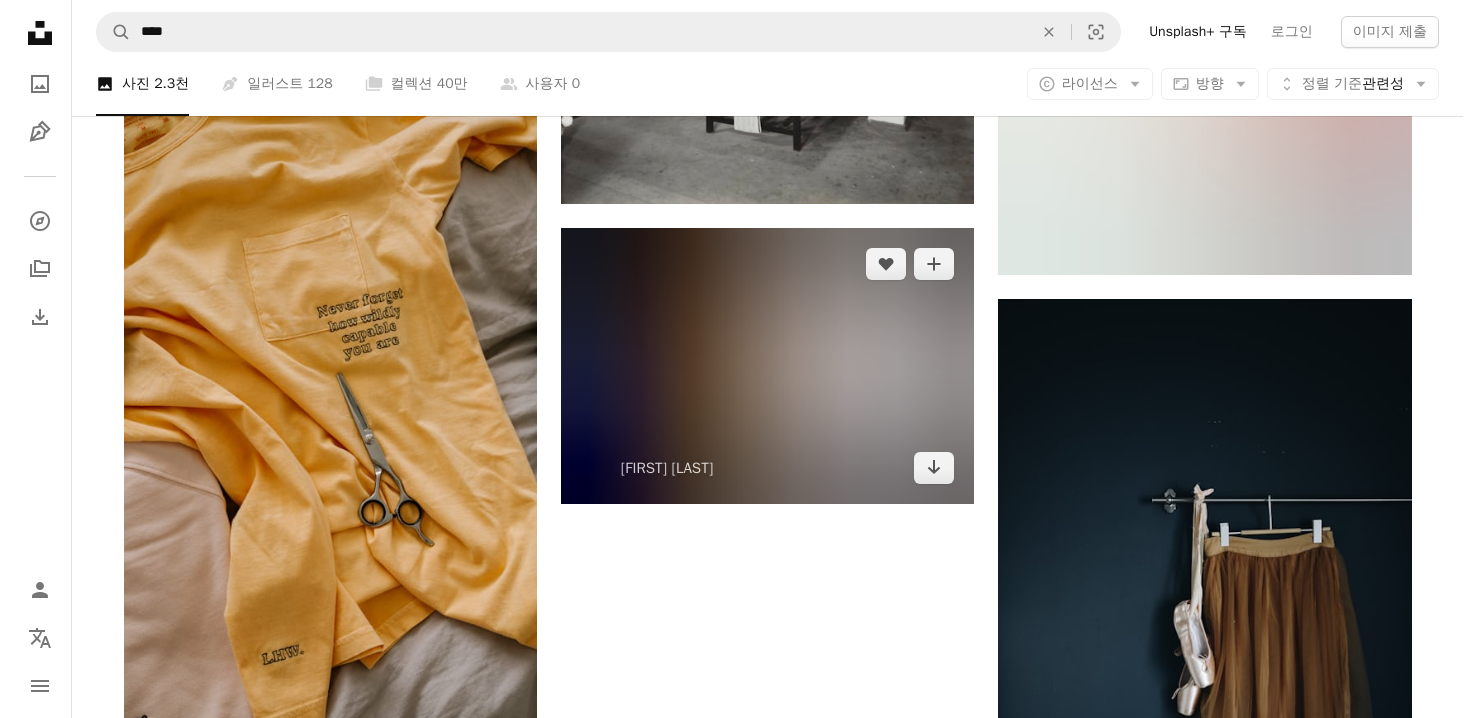 scroll, scrollTop: 5426, scrollLeft: 0, axis: vertical 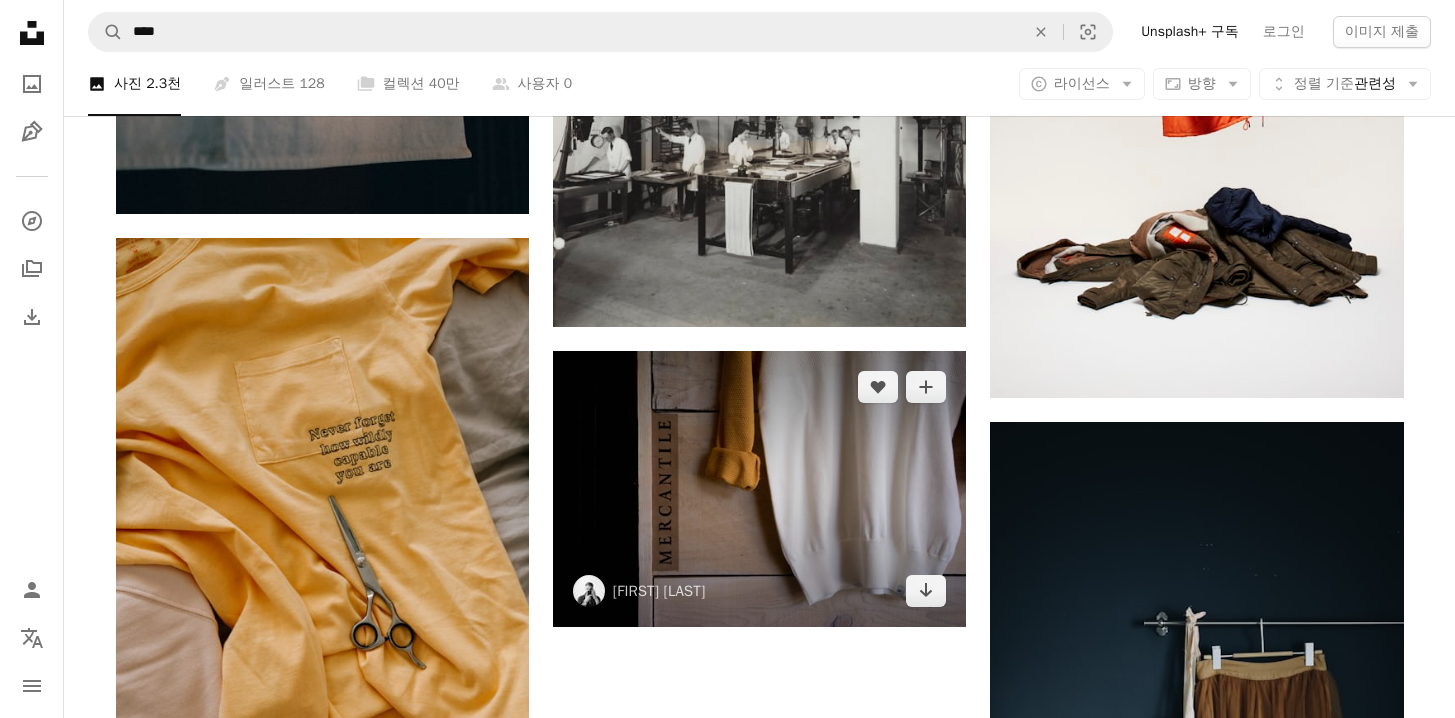 click at bounding box center (759, 489) 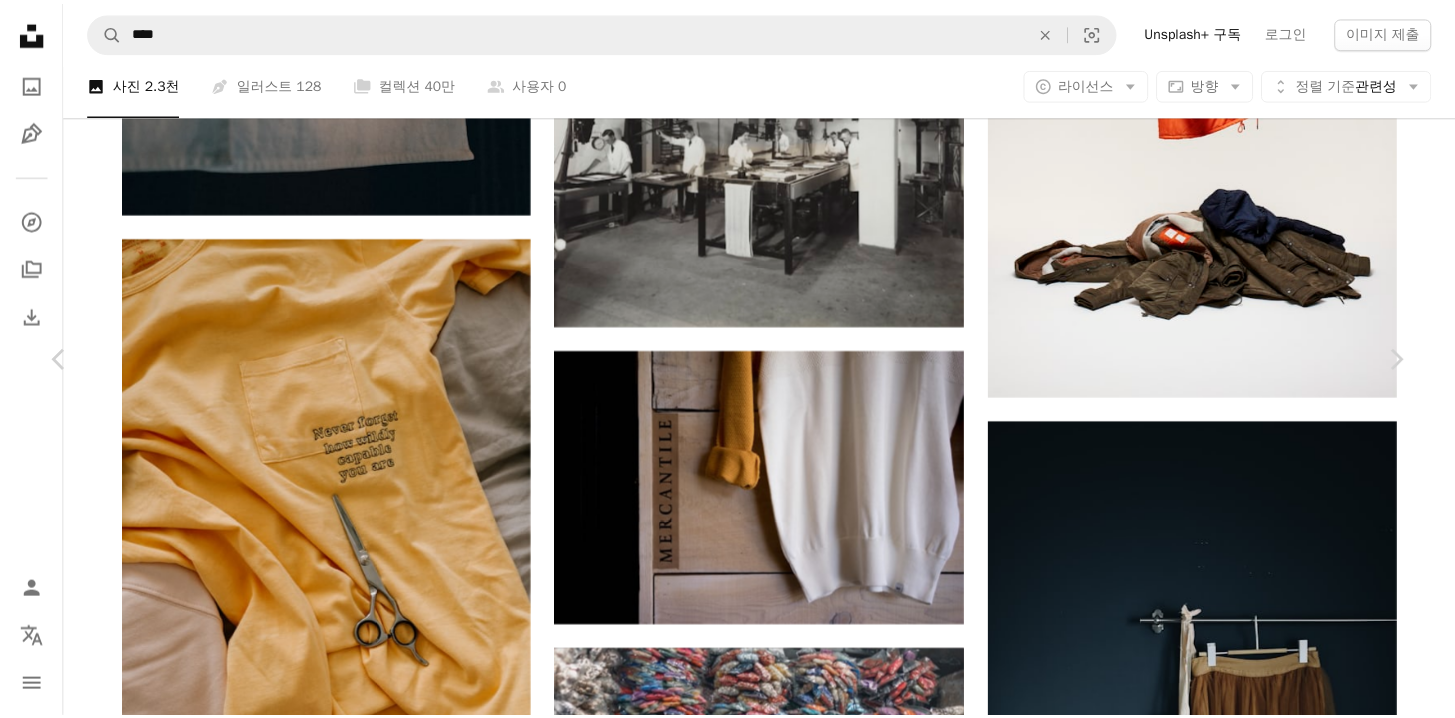 scroll, scrollTop: 457, scrollLeft: 0, axis: vertical 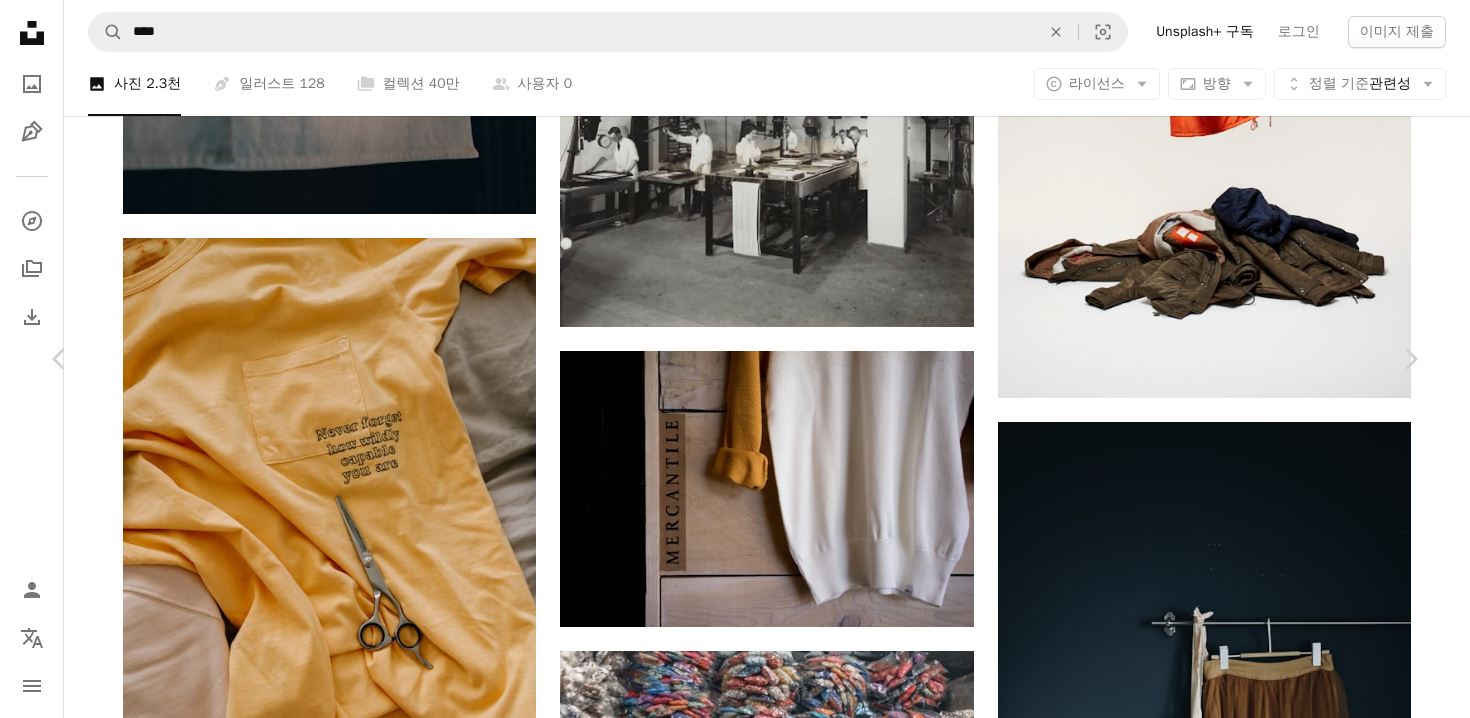 click on "[FIRST] [LAST]" at bounding box center (735, 5868) 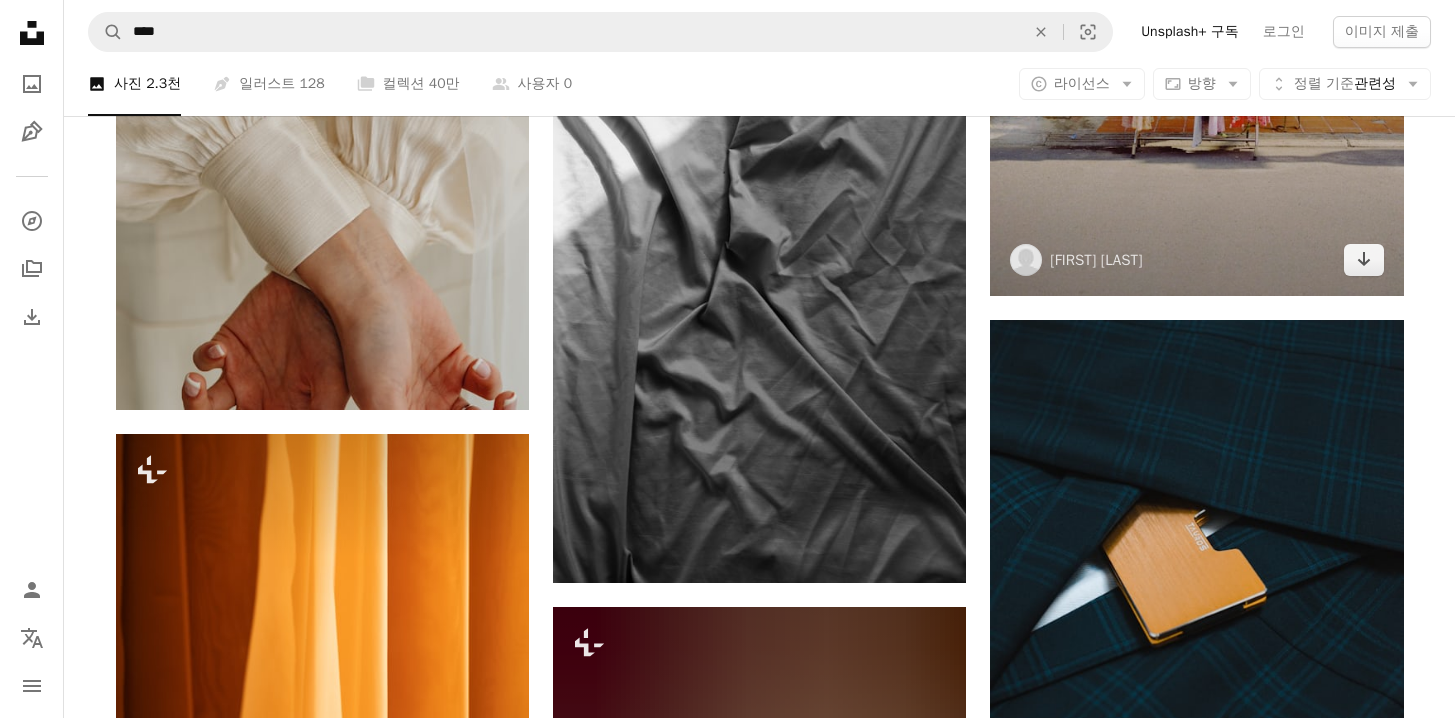 scroll, scrollTop: 7900, scrollLeft: 0, axis: vertical 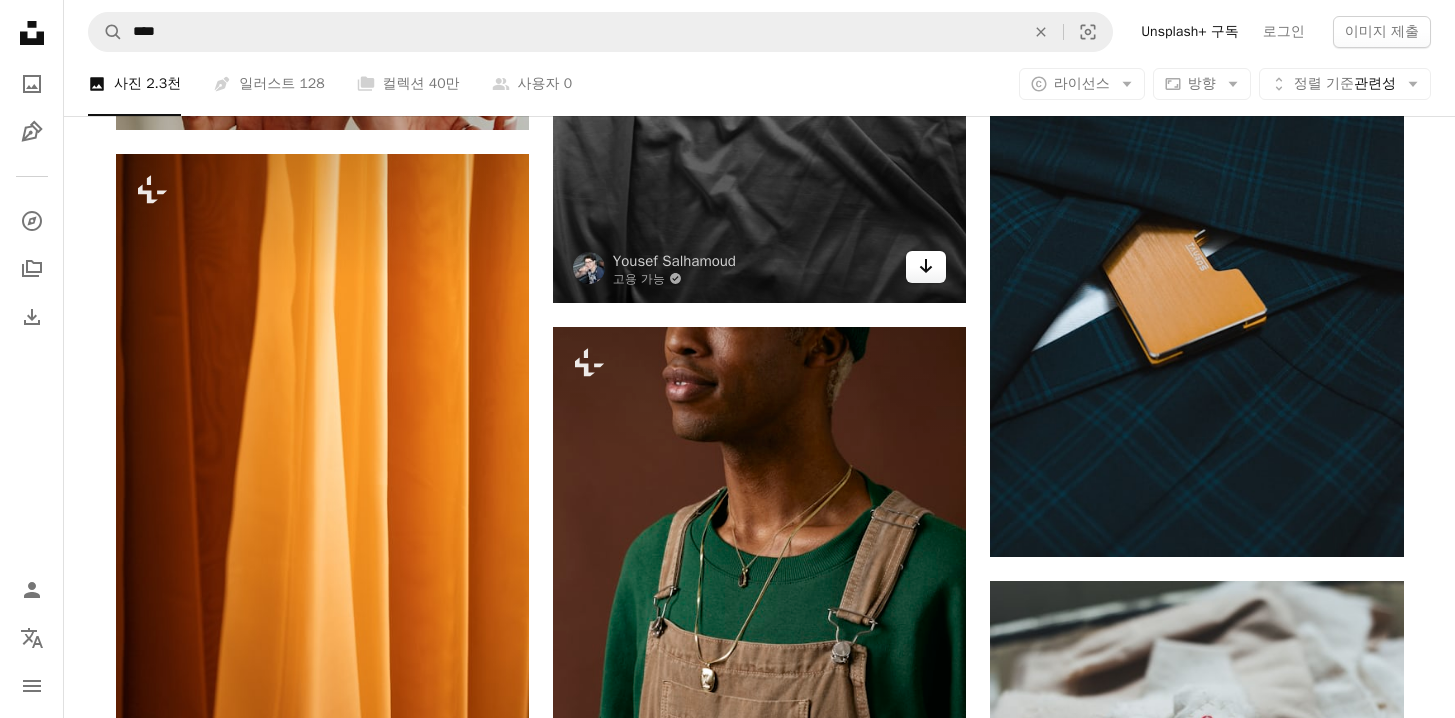 click on "Arrow pointing down" at bounding box center (926, 267) 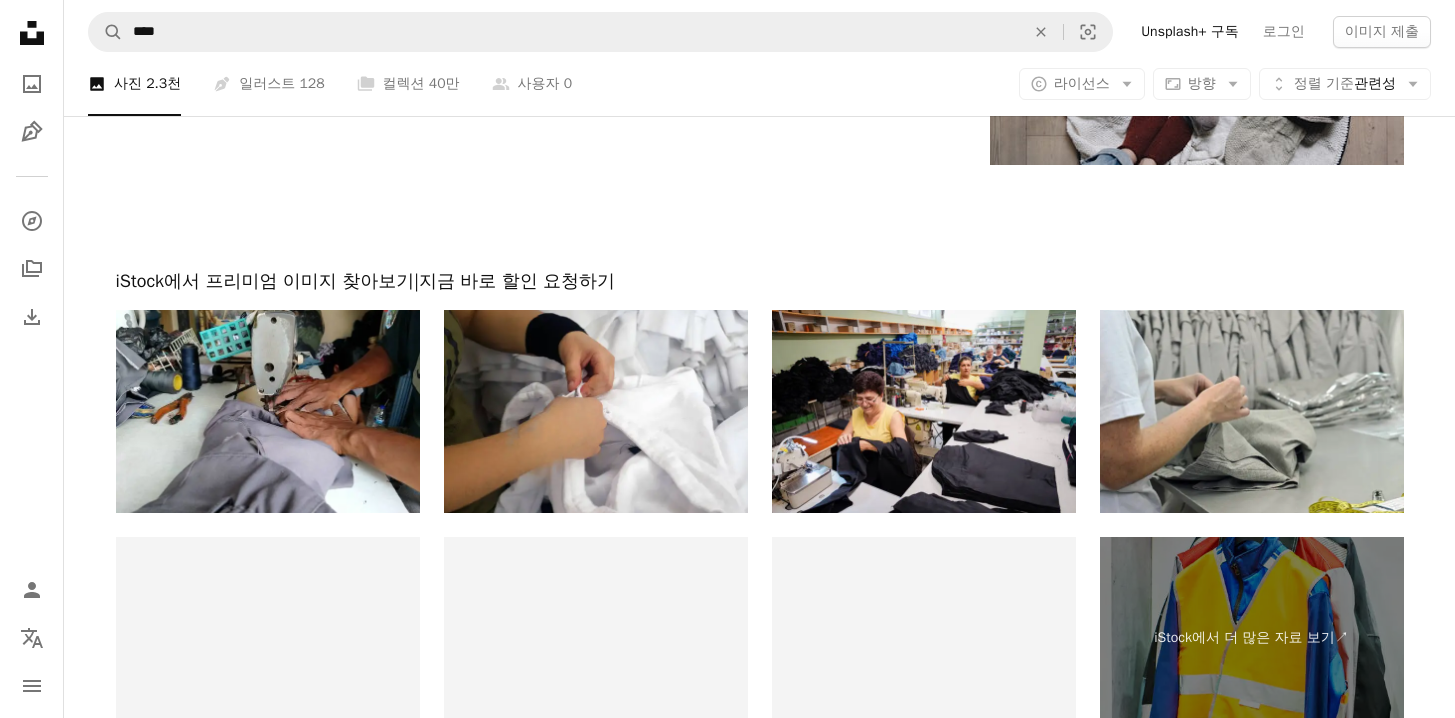scroll, scrollTop: 9917, scrollLeft: 0, axis: vertical 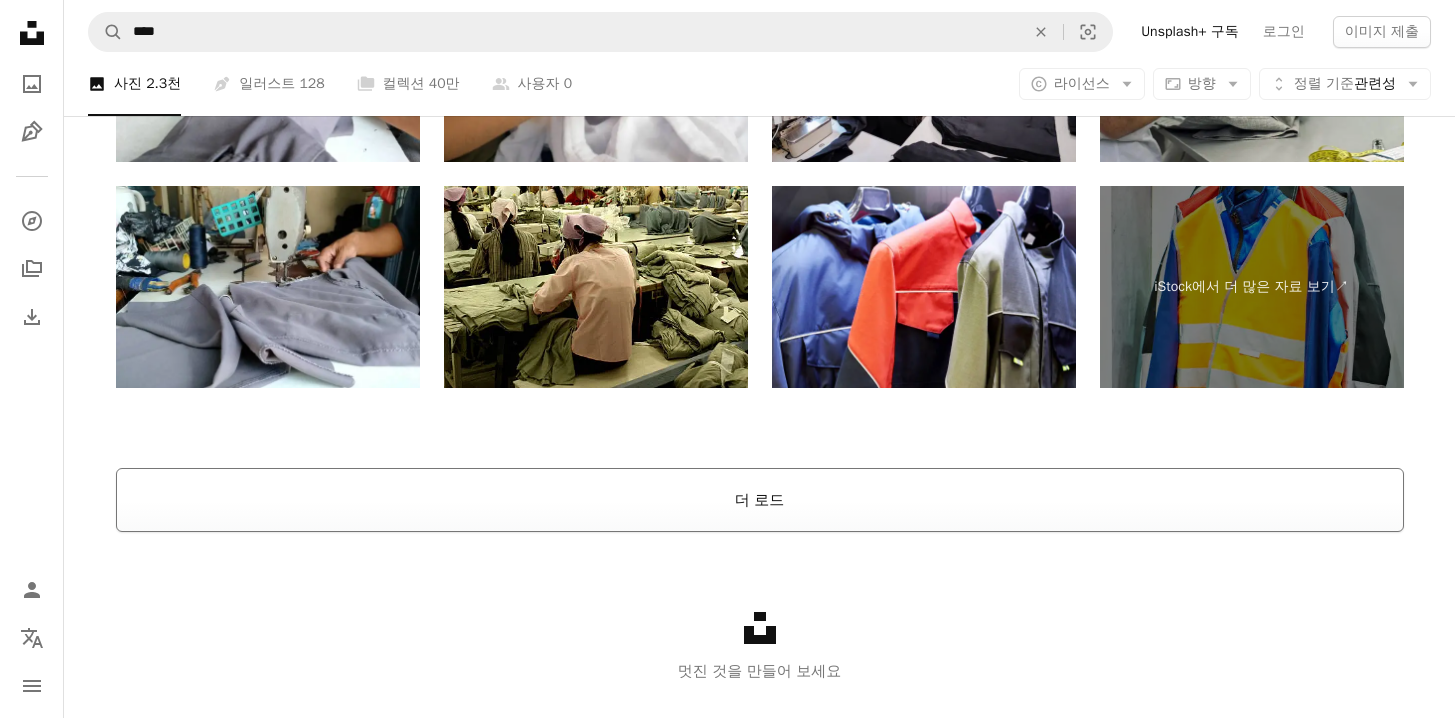 click on "더 로드" at bounding box center (760, 500) 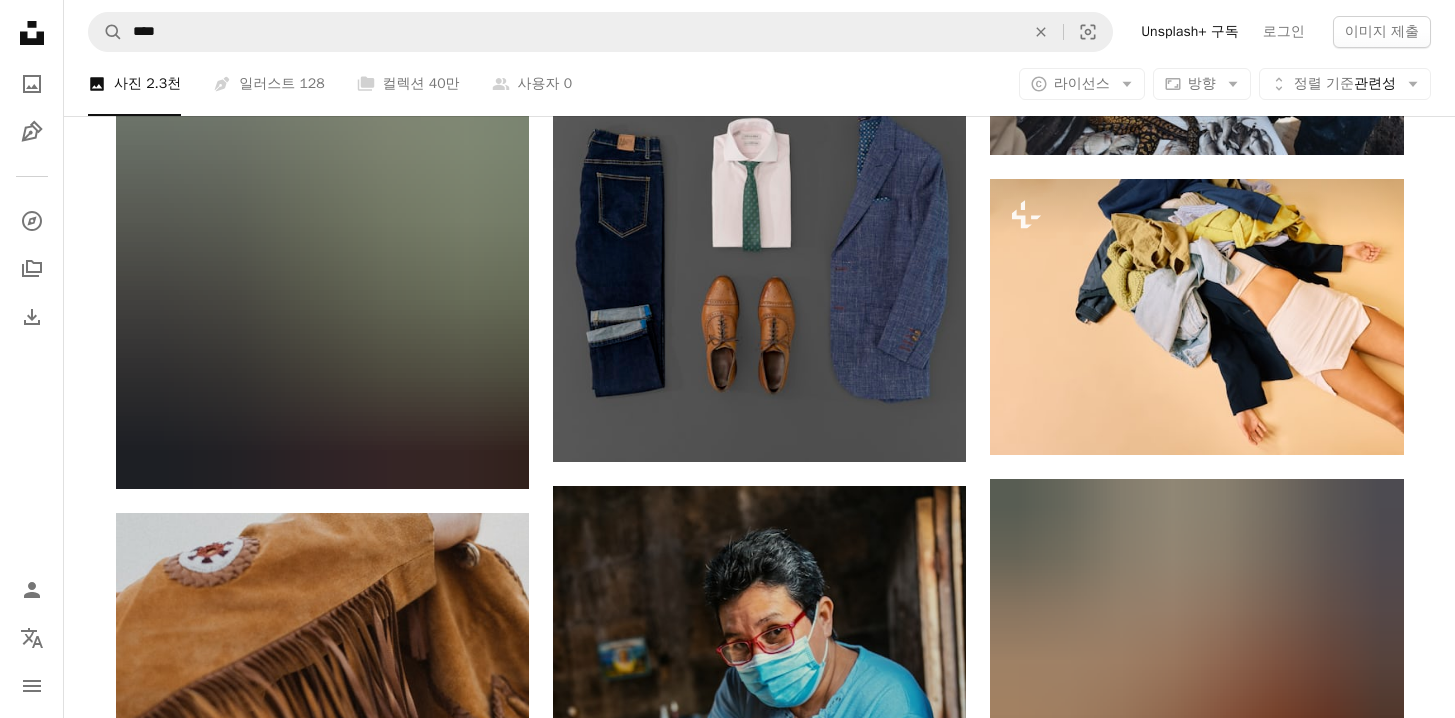 scroll, scrollTop: 15648, scrollLeft: 0, axis: vertical 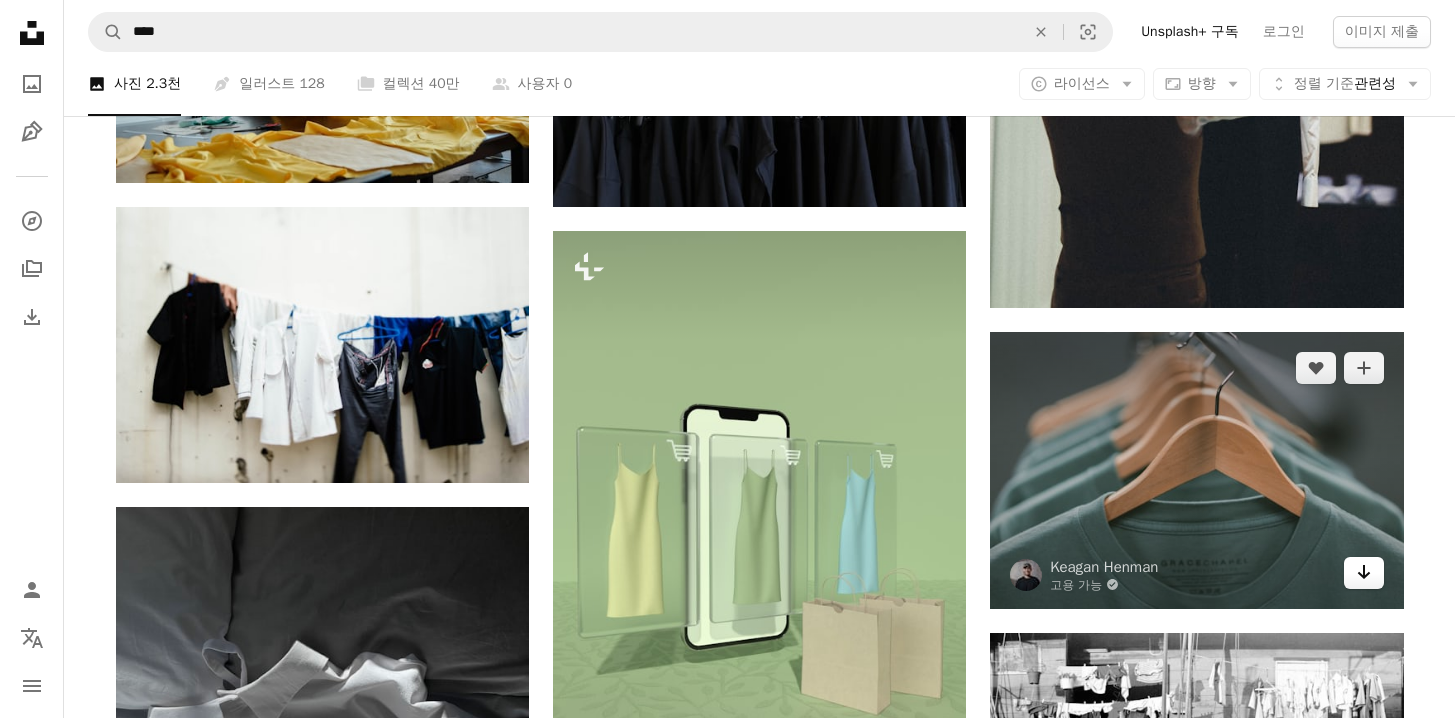 click 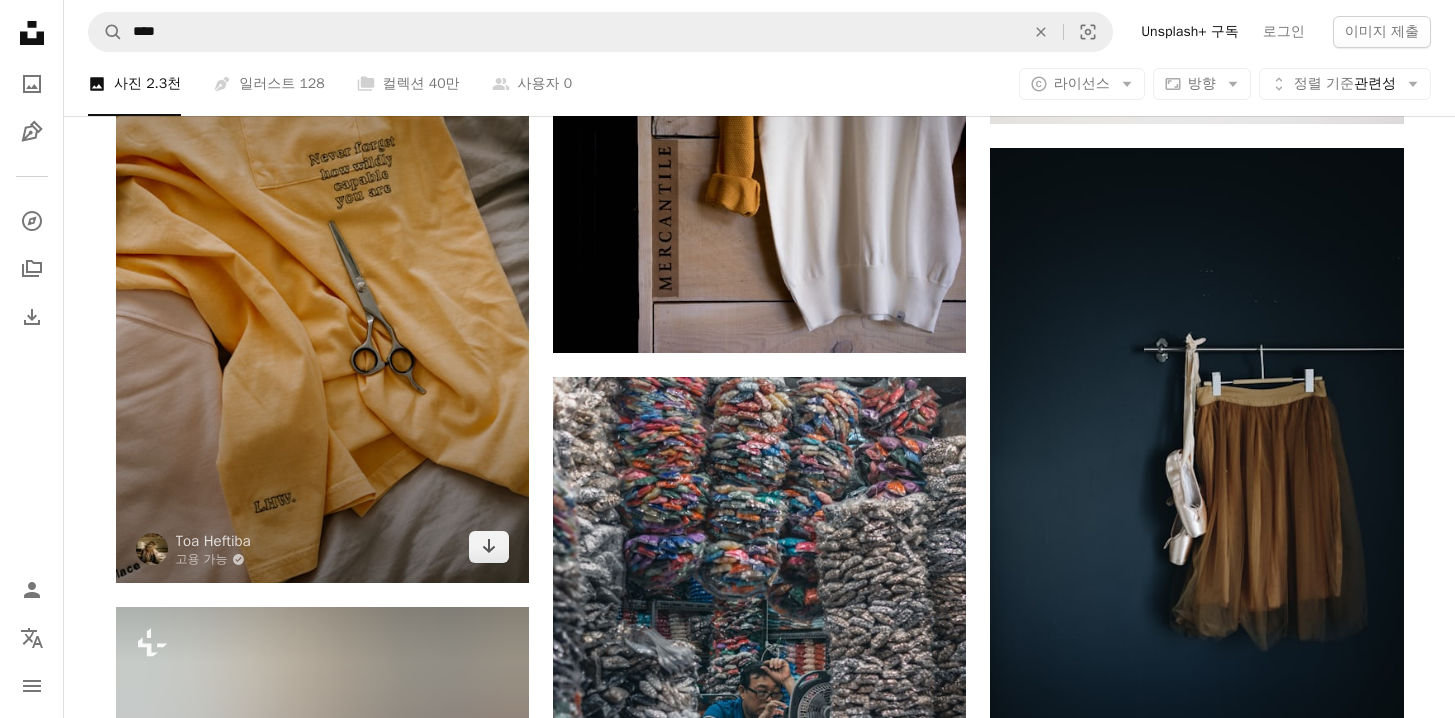 scroll, scrollTop: 5730, scrollLeft: 0, axis: vertical 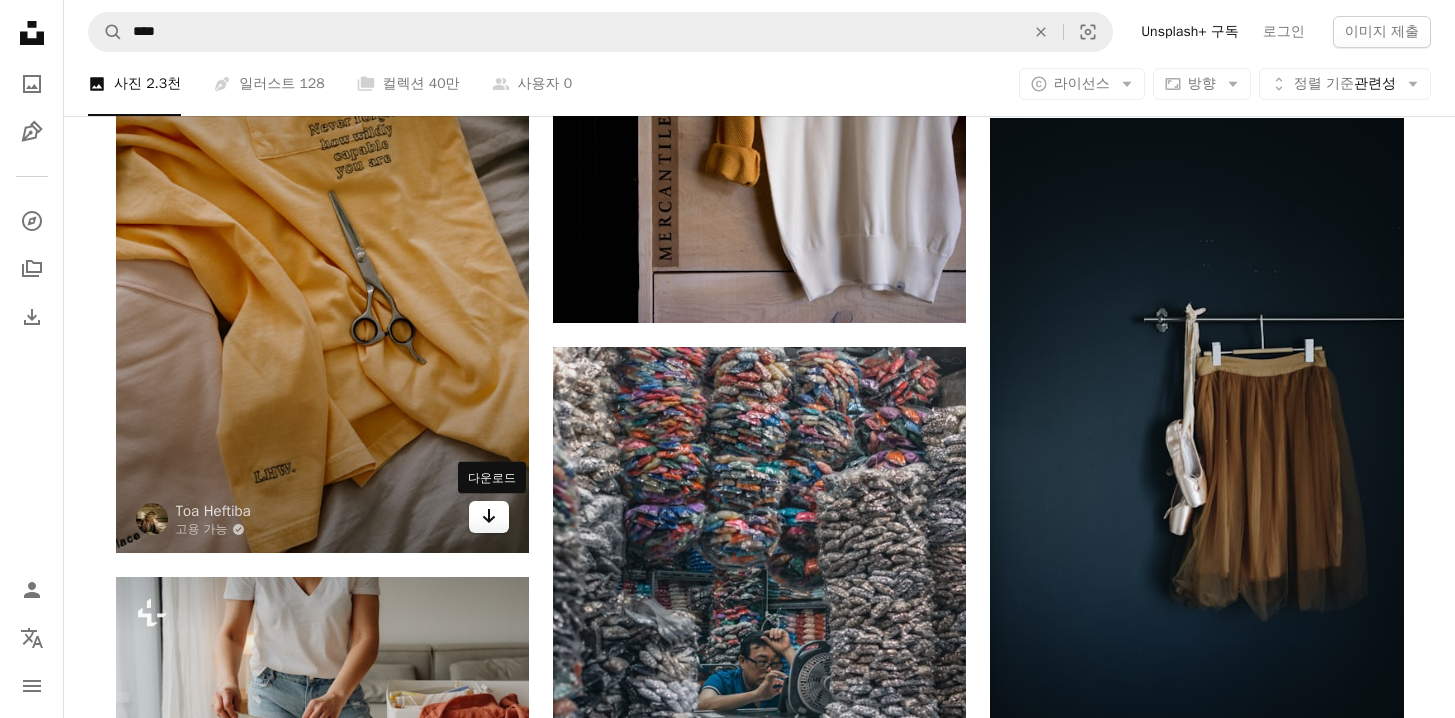 click on "Arrow pointing down" 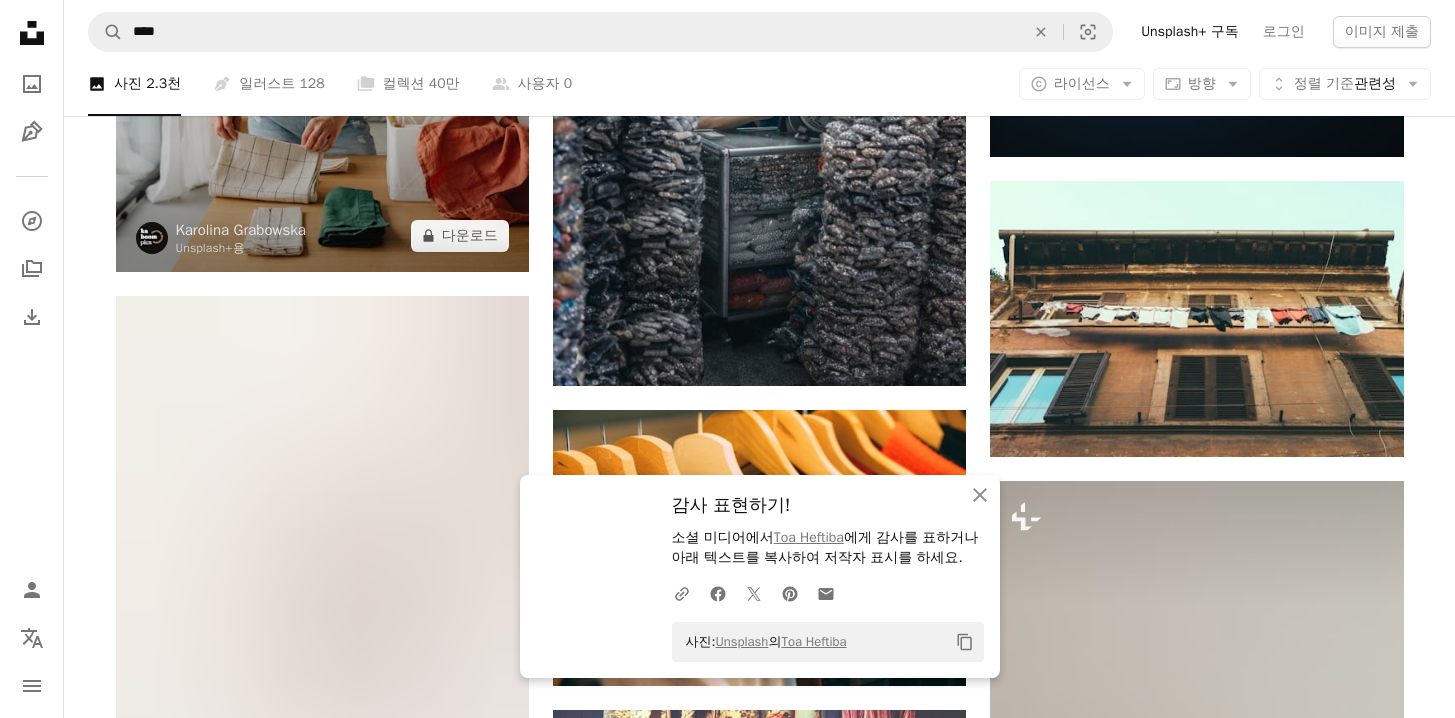 scroll, scrollTop: 6776, scrollLeft: 0, axis: vertical 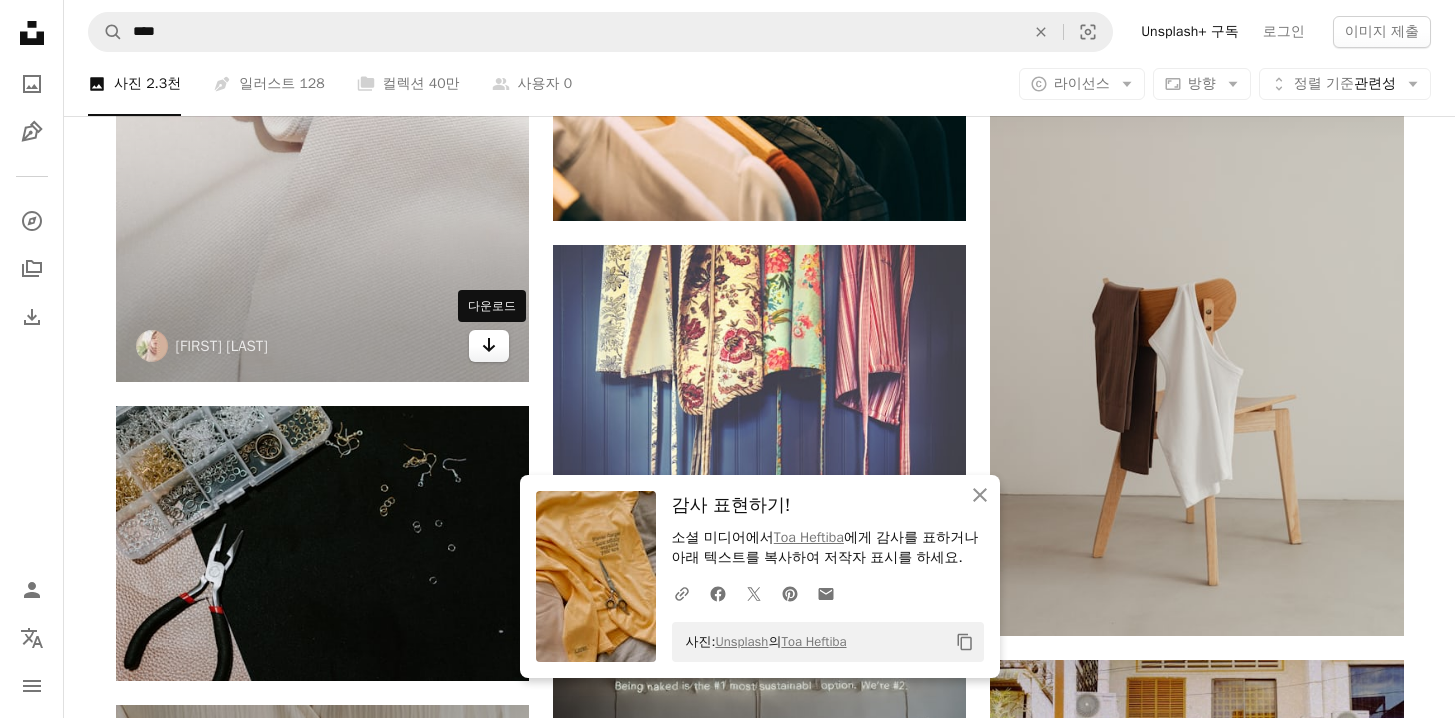 click on "Arrow pointing down" 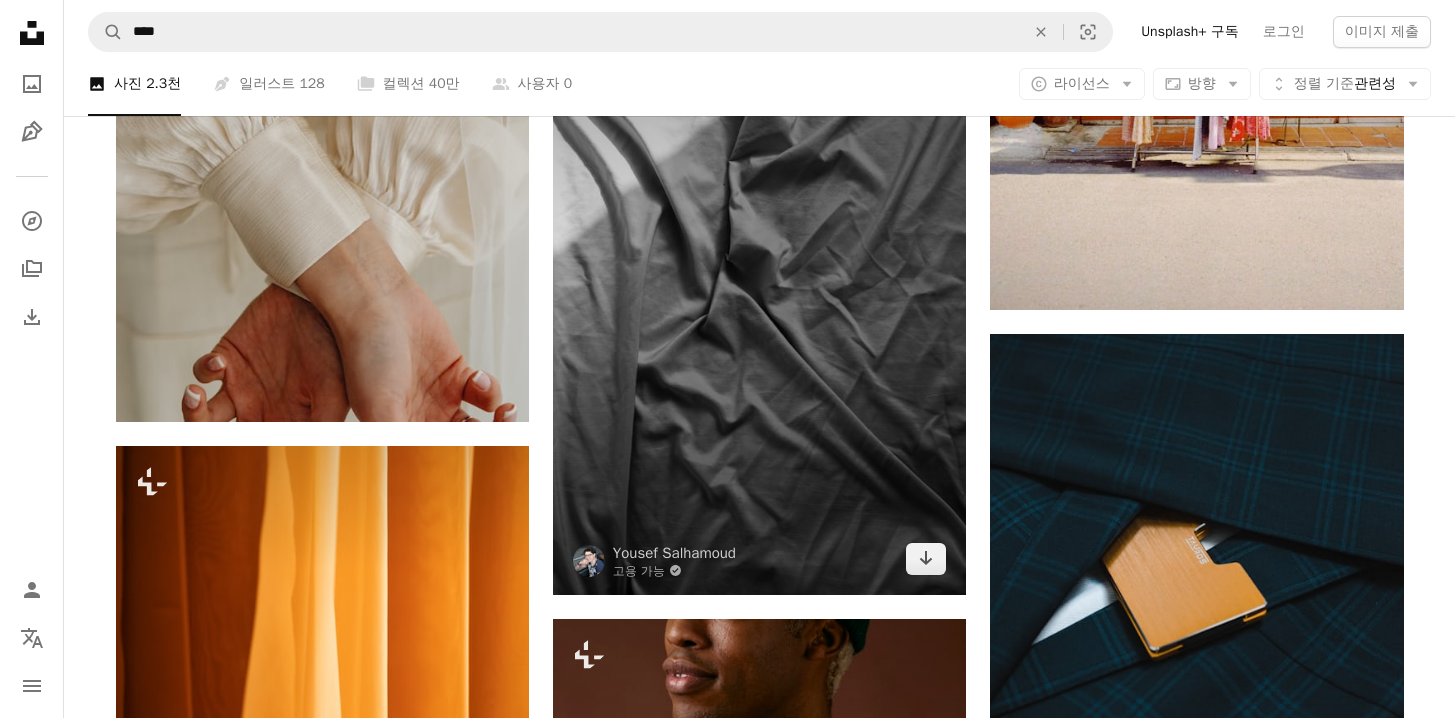 scroll, scrollTop: 7750, scrollLeft: 0, axis: vertical 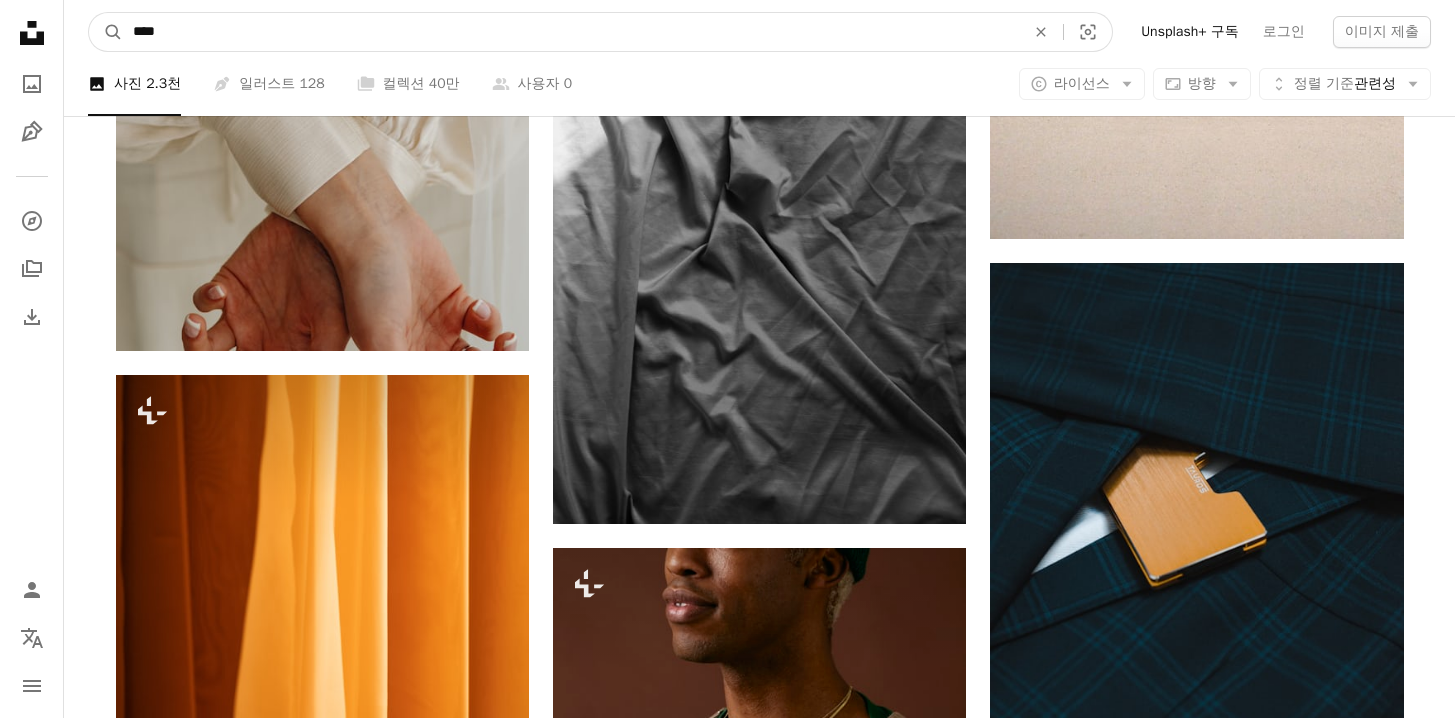 click on "****" at bounding box center [571, 32] 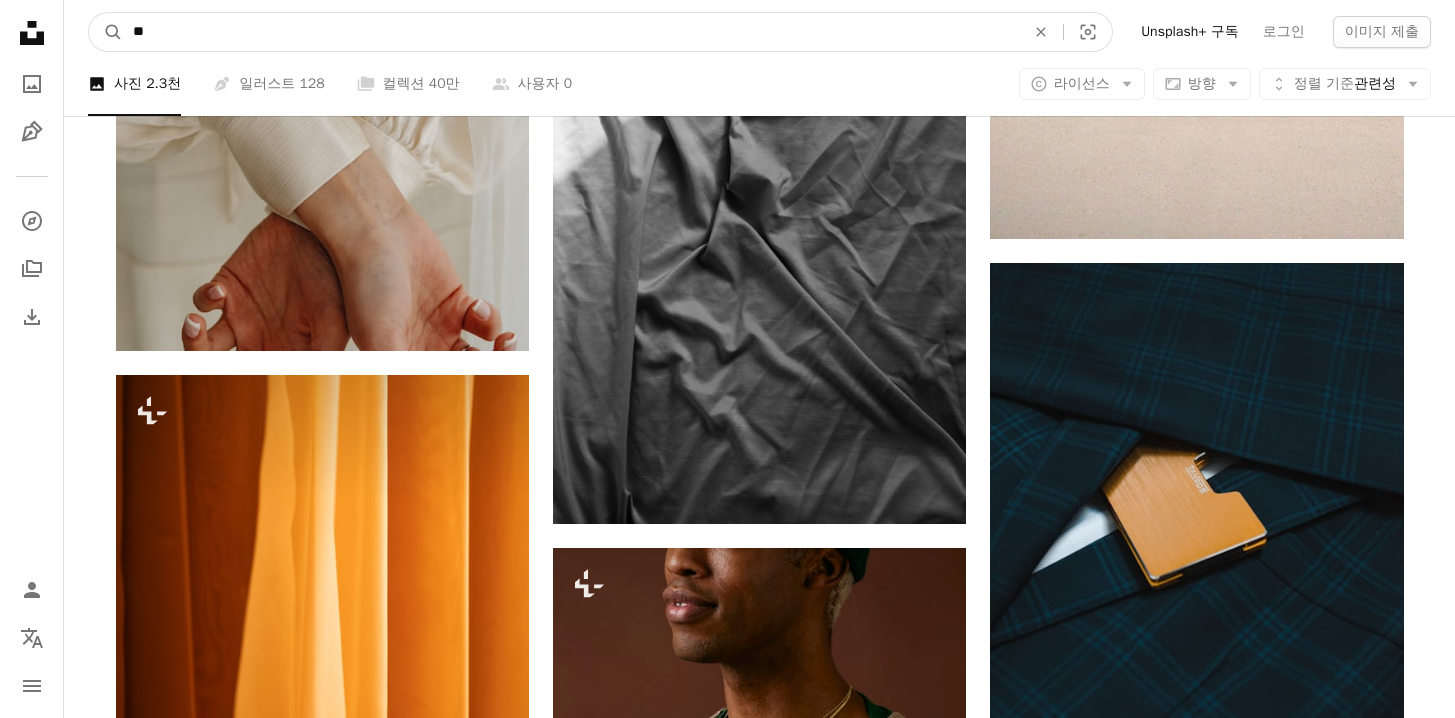 type on "*" 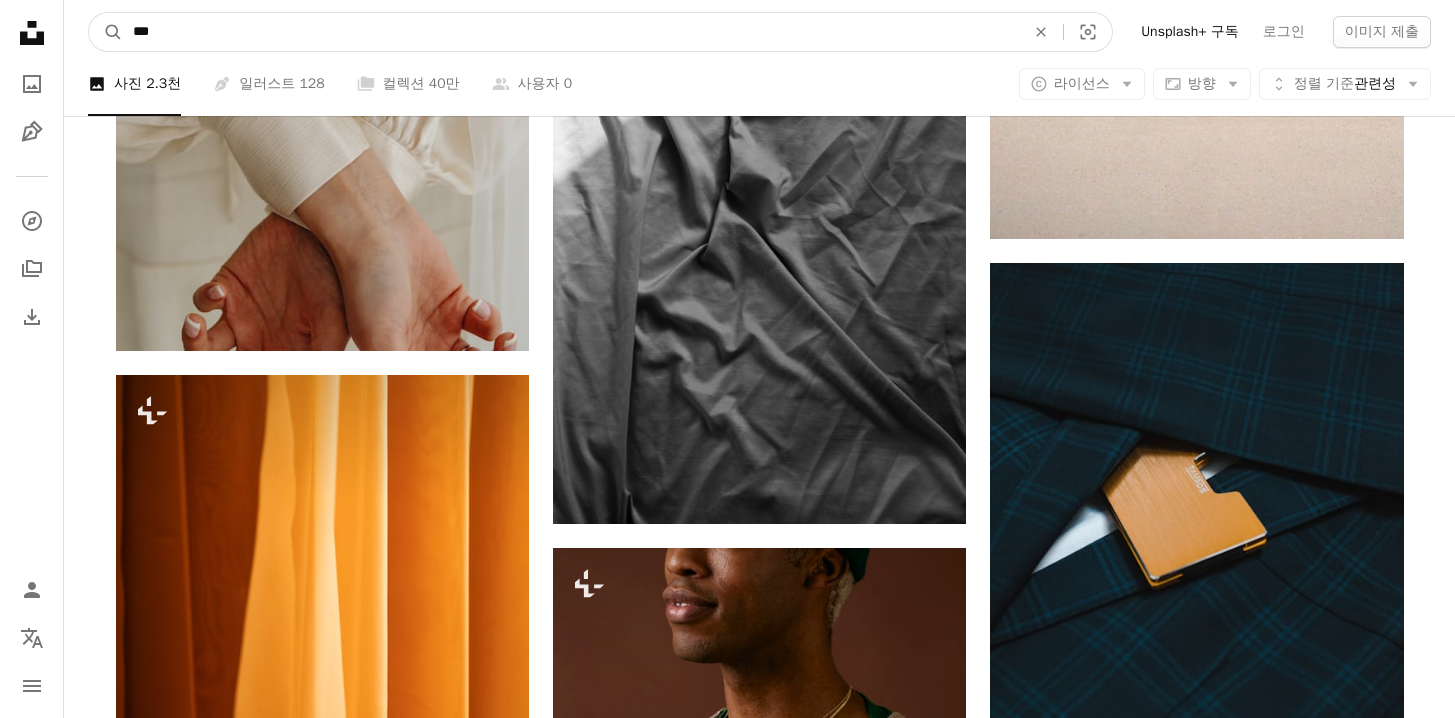 type on "***" 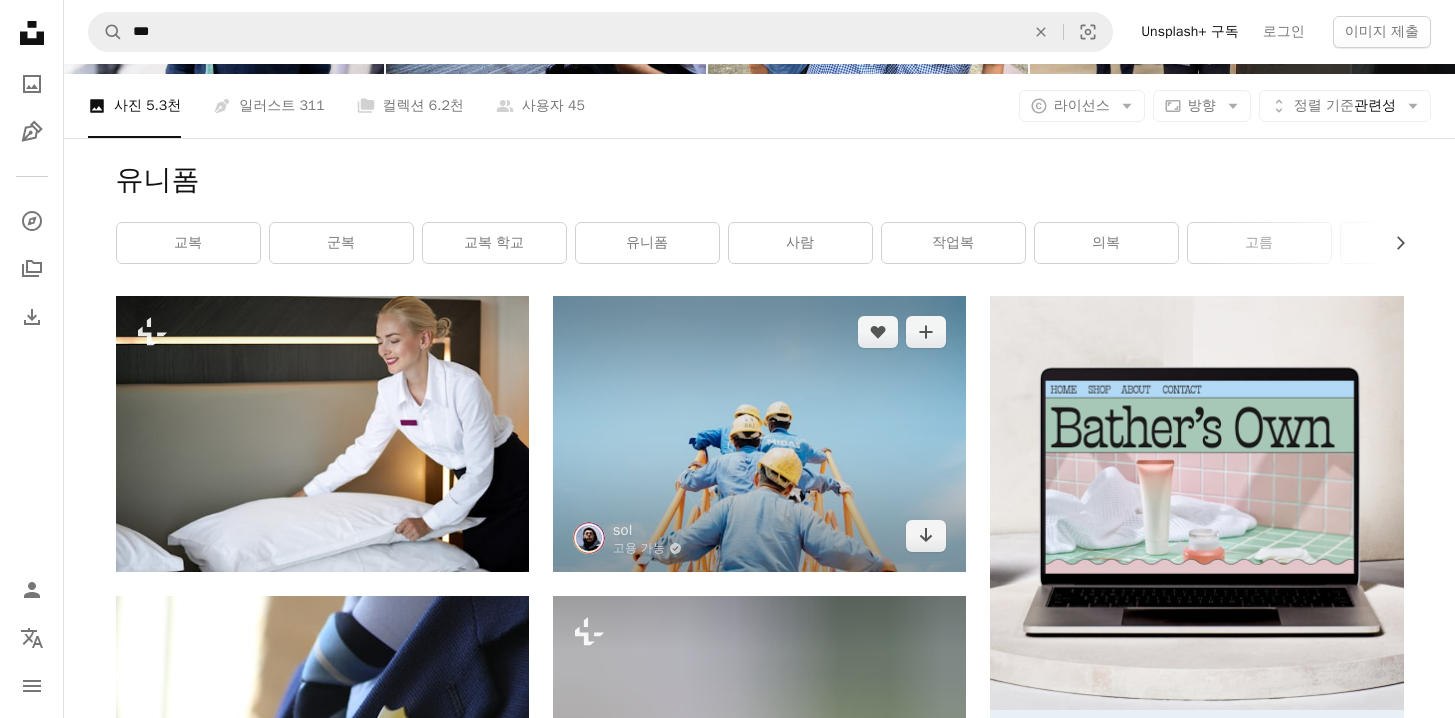 scroll, scrollTop: 86, scrollLeft: 0, axis: vertical 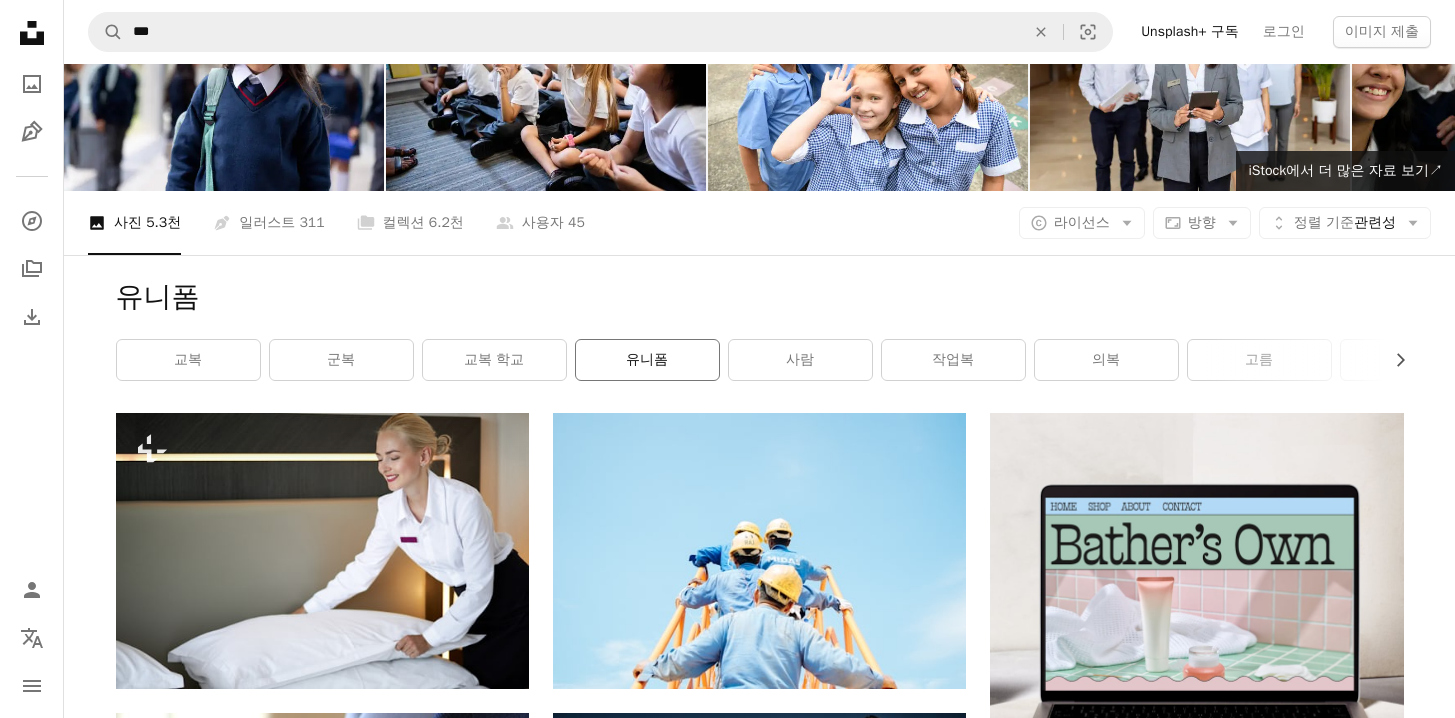 click on "유니폼" at bounding box center [647, 360] 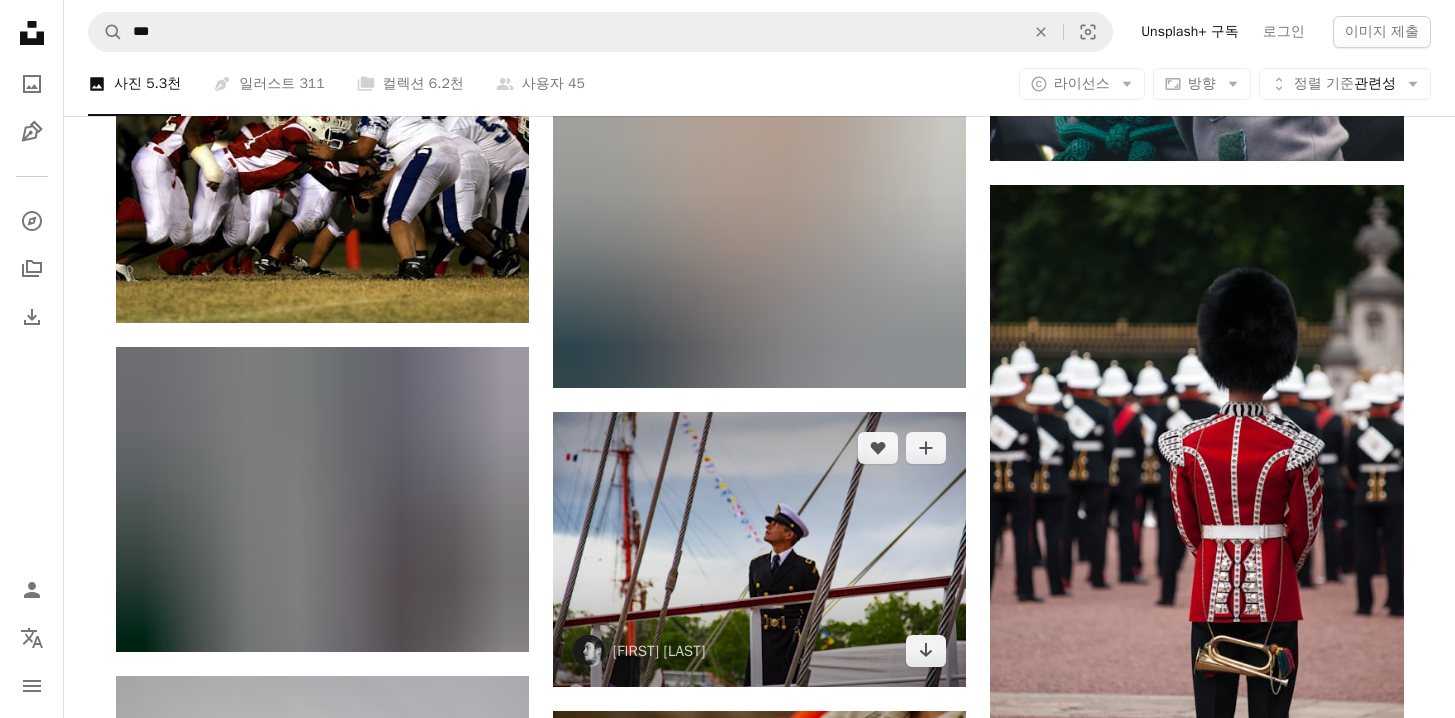 scroll, scrollTop: 7282, scrollLeft: 0, axis: vertical 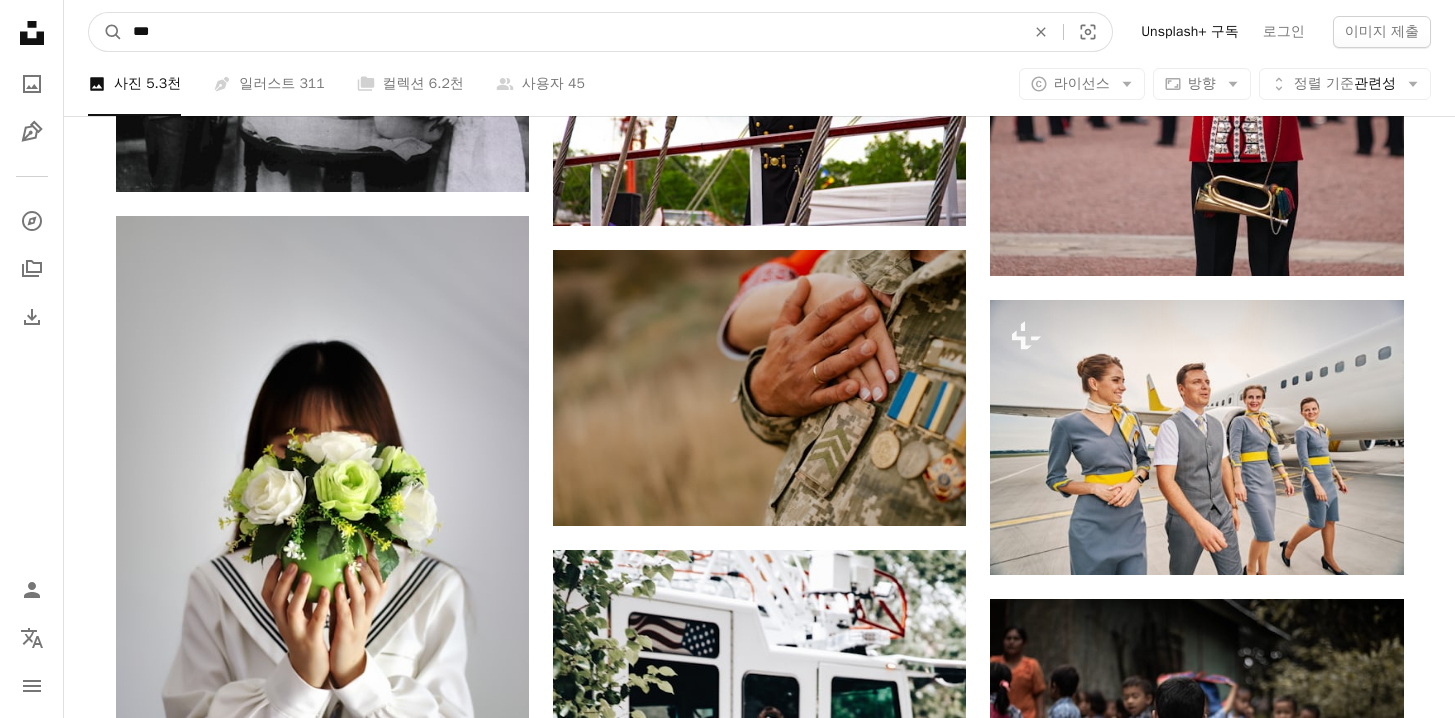 drag, startPoint x: 336, startPoint y: 29, endPoint x: 0, endPoint y: 17, distance: 336.2142 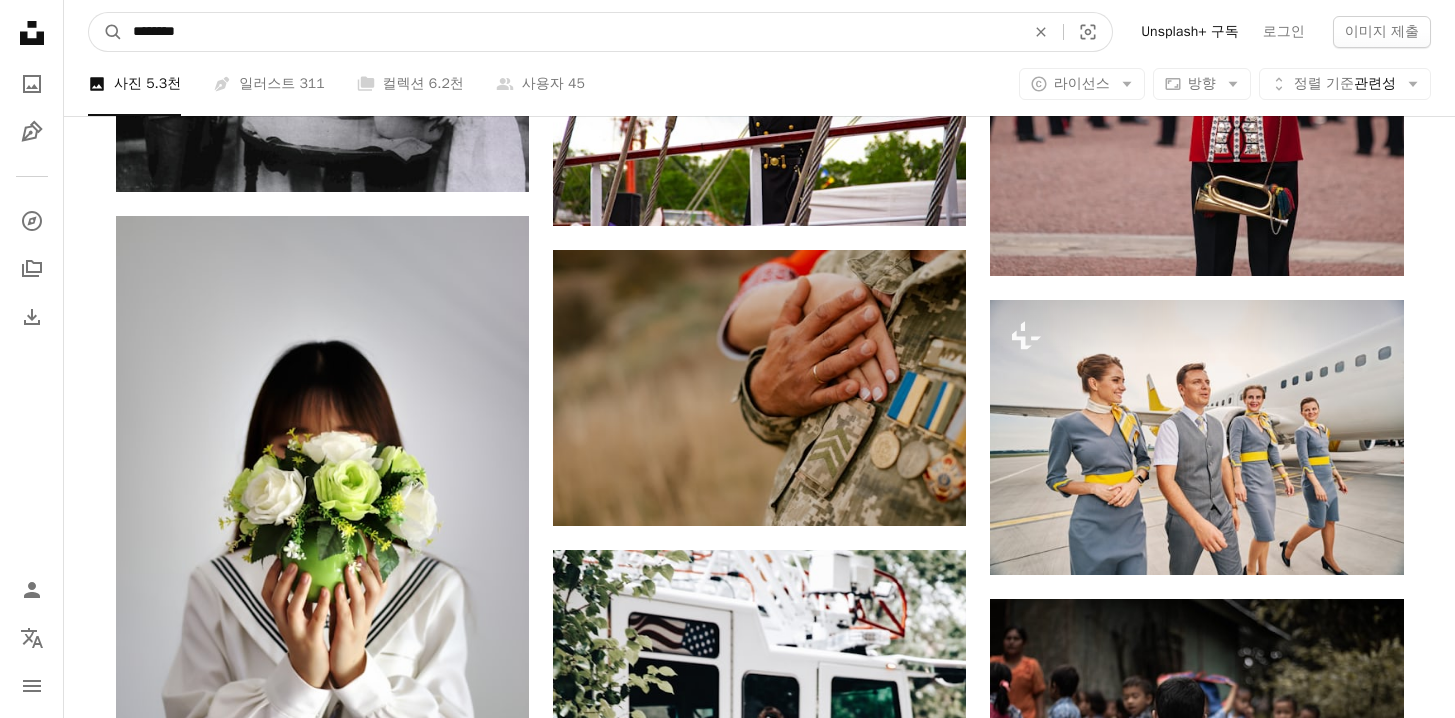 click on "A magnifying glass" at bounding box center (106, 32) 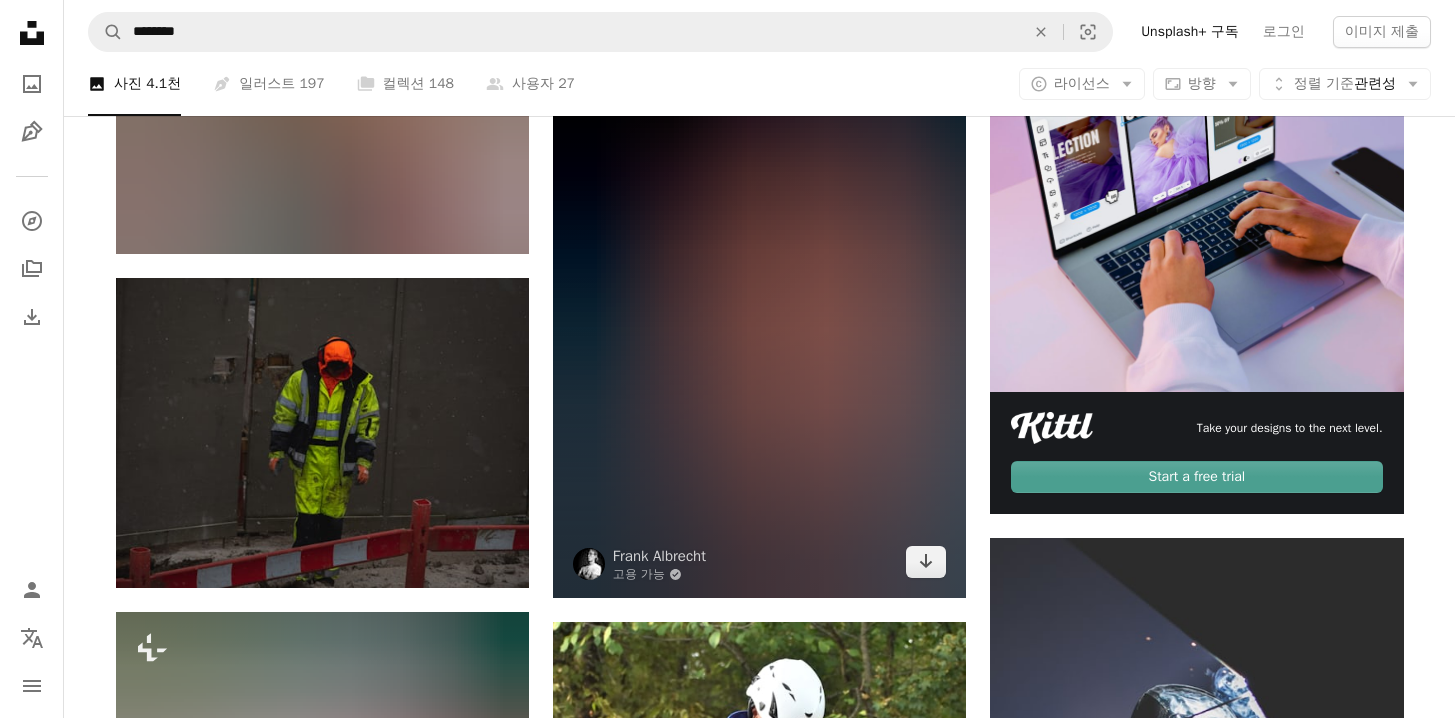 scroll, scrollTop: 524, scrollLeft: 0, axis: vertical 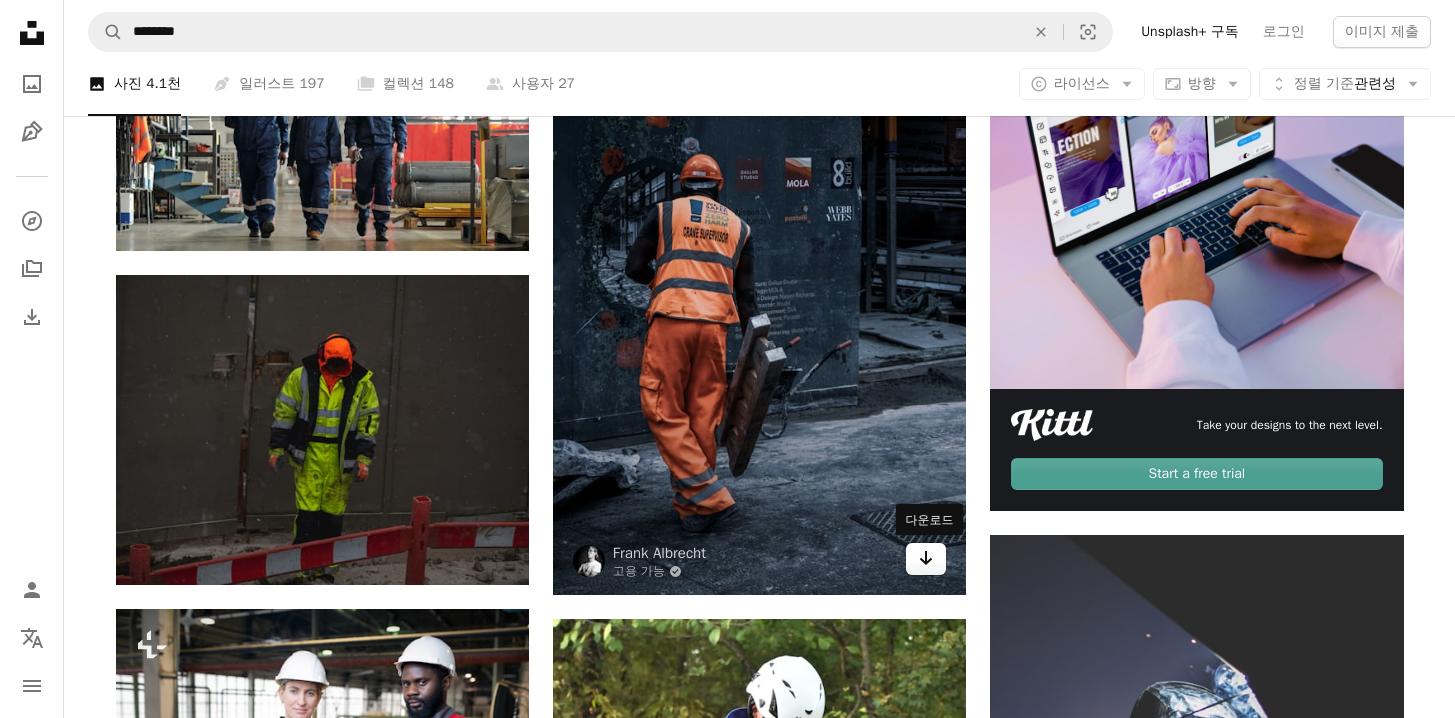 click on "Arrow pointing down" 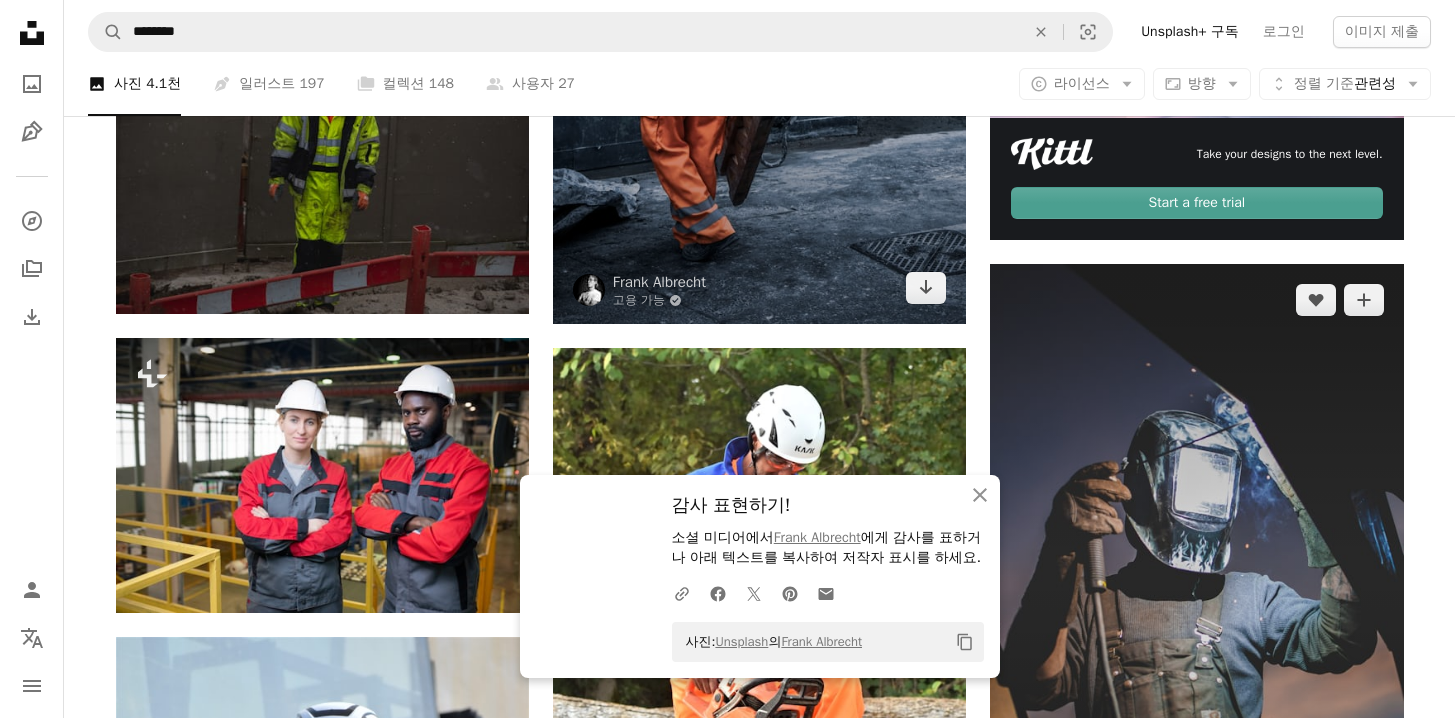 scroll, scrollTop: 967, scrollLeft: 0, axis: vertical 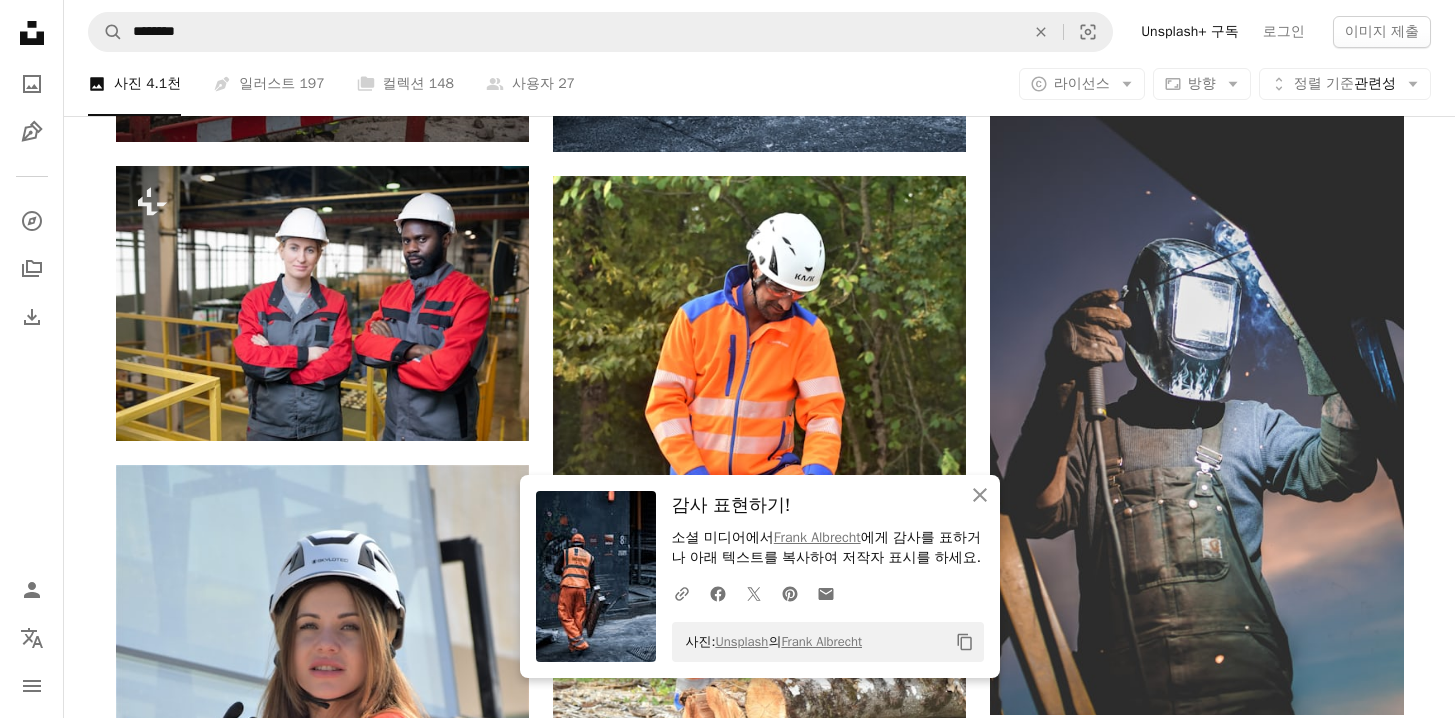 click on "[FIRST] [LAST]" at bounding box center [760, 1345] 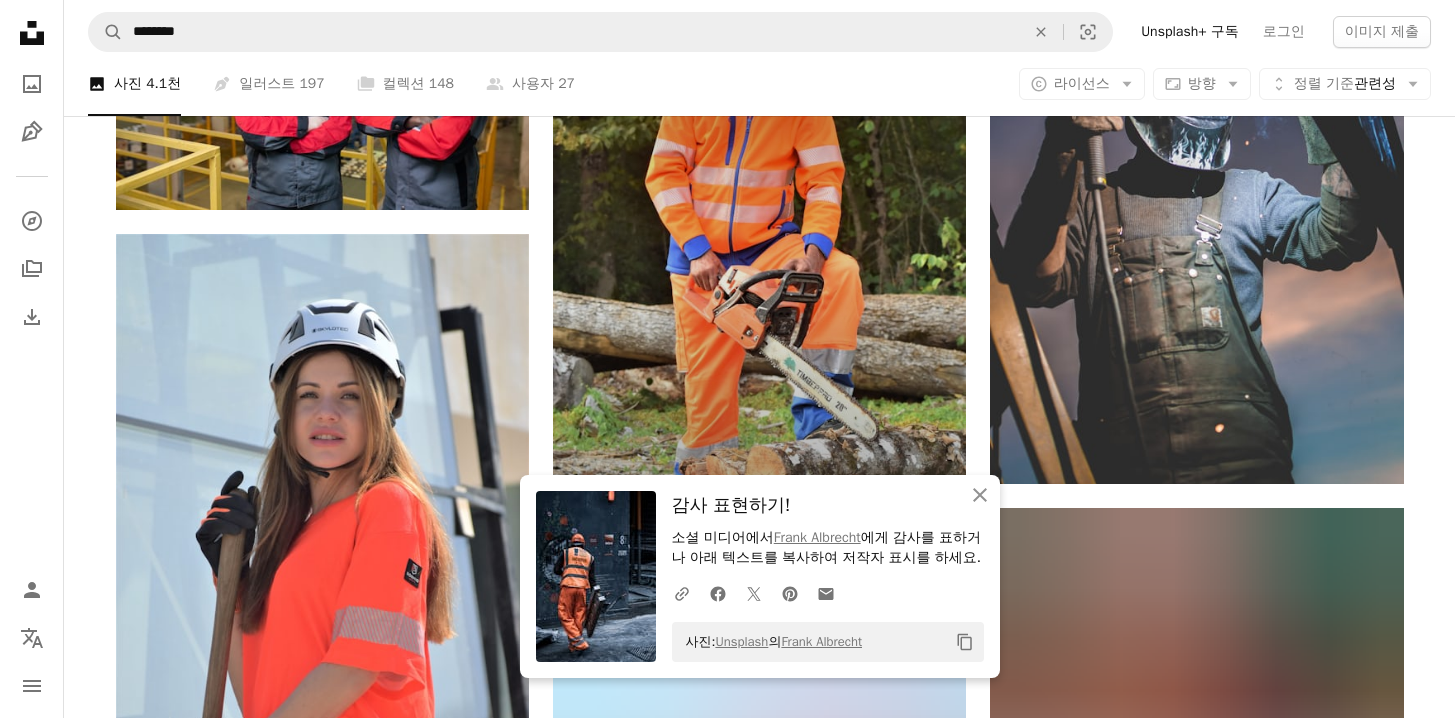 scroll, scrollTop: 1379, scrollLeft: 0, axis: vertical 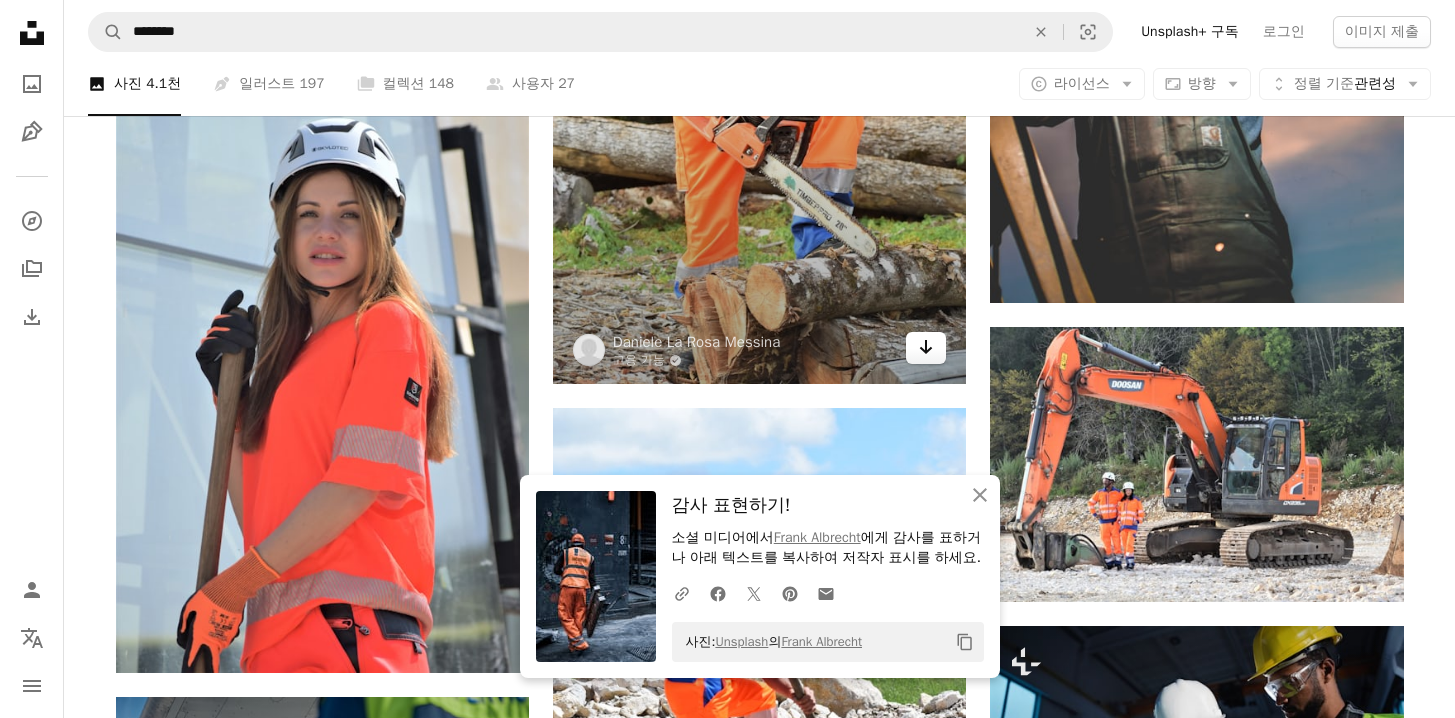 click on "Arrow pointing down" 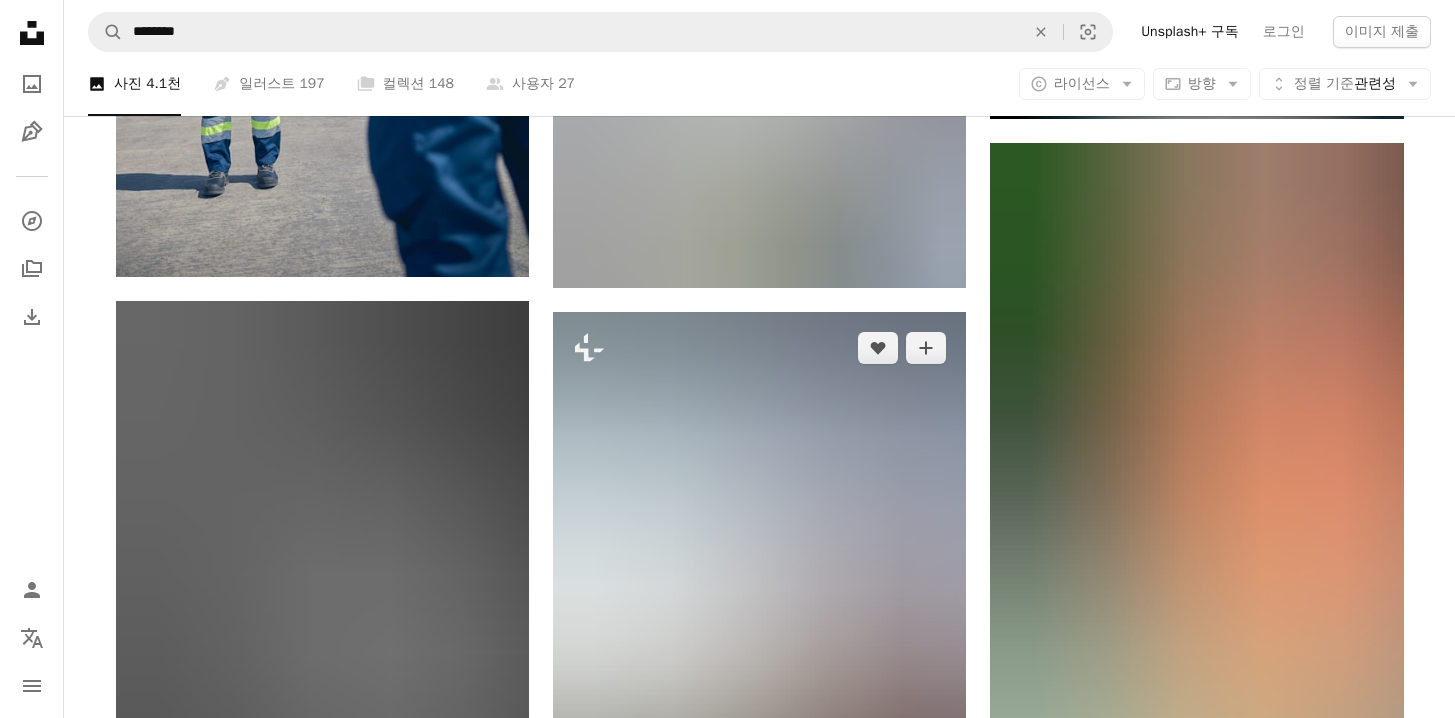 scroll, scrollTop: 2189, scrollLeft: 0, axis: vertical 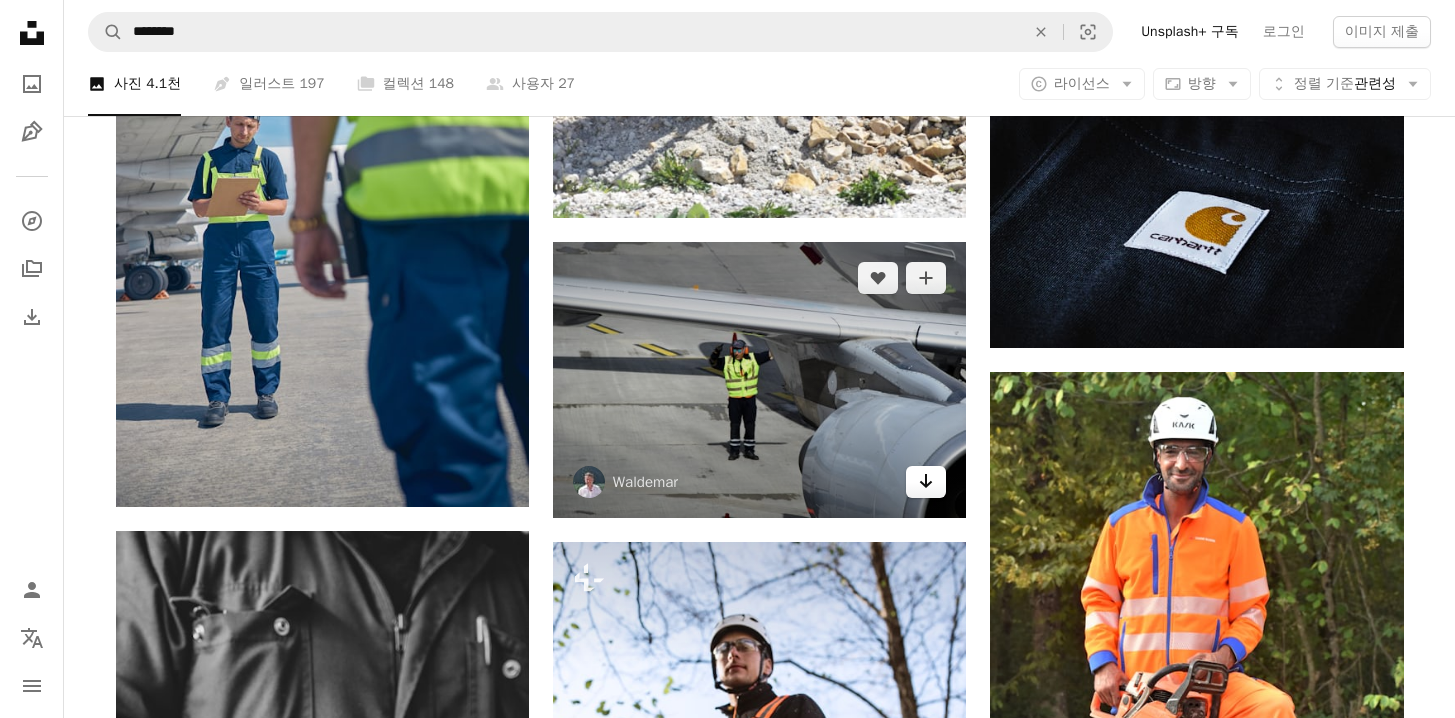 click on "Arrow pointing down" 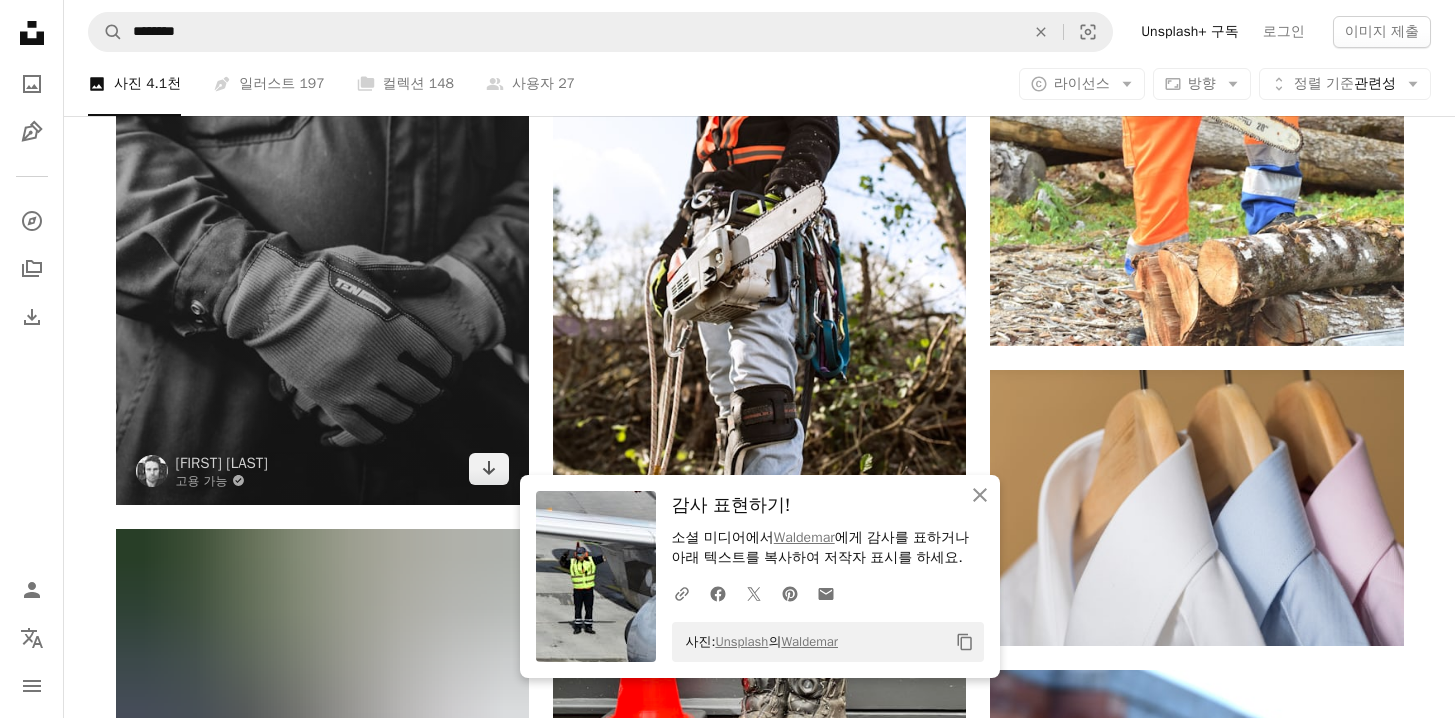 scroll, scrollTop: 2641, scrollLeft: 0, axis: vertical 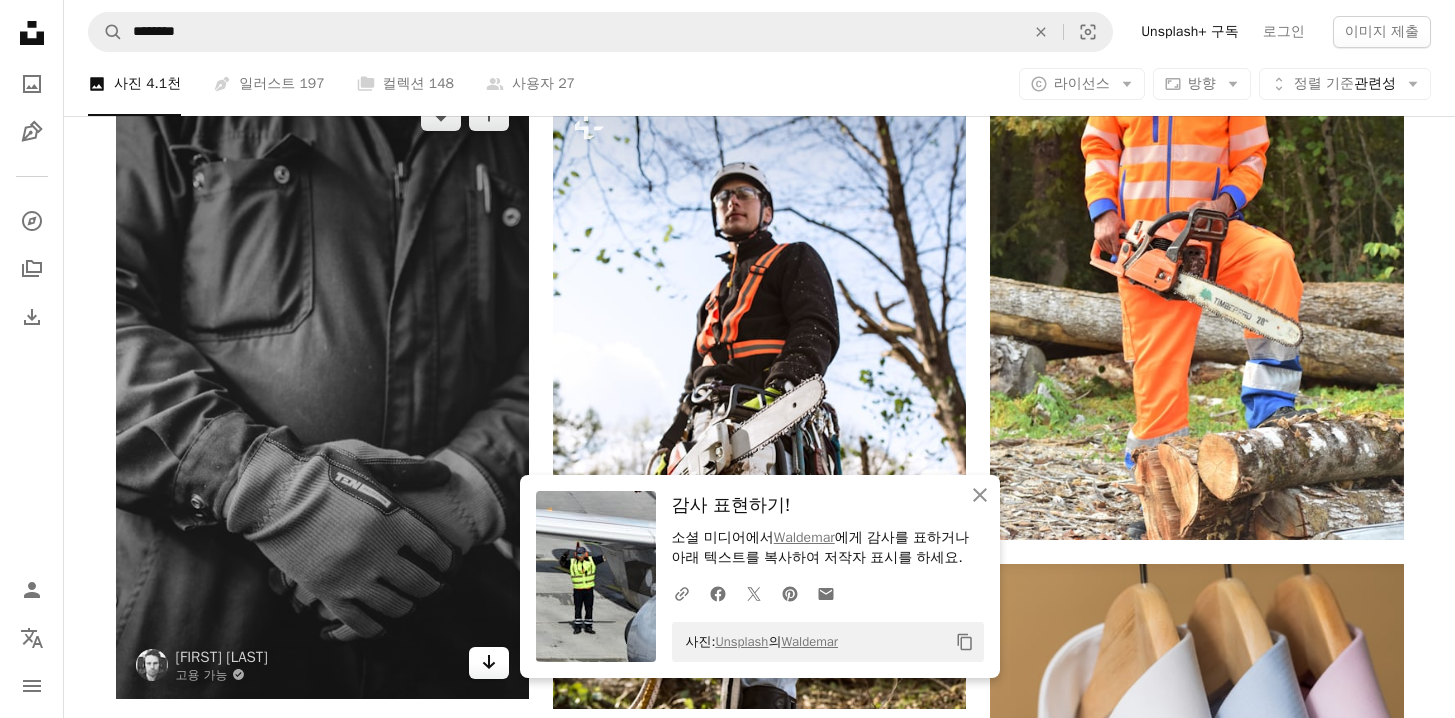click 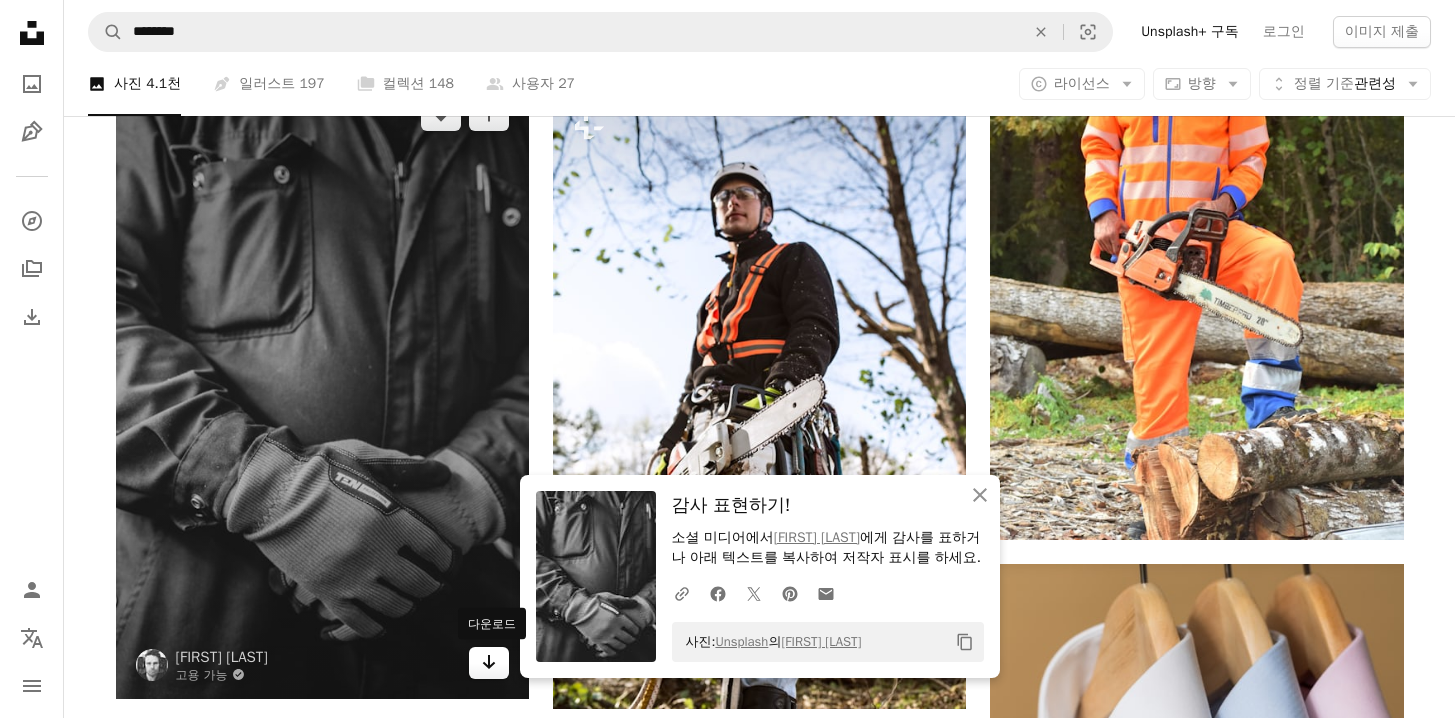 click on "Arrow pointing down" 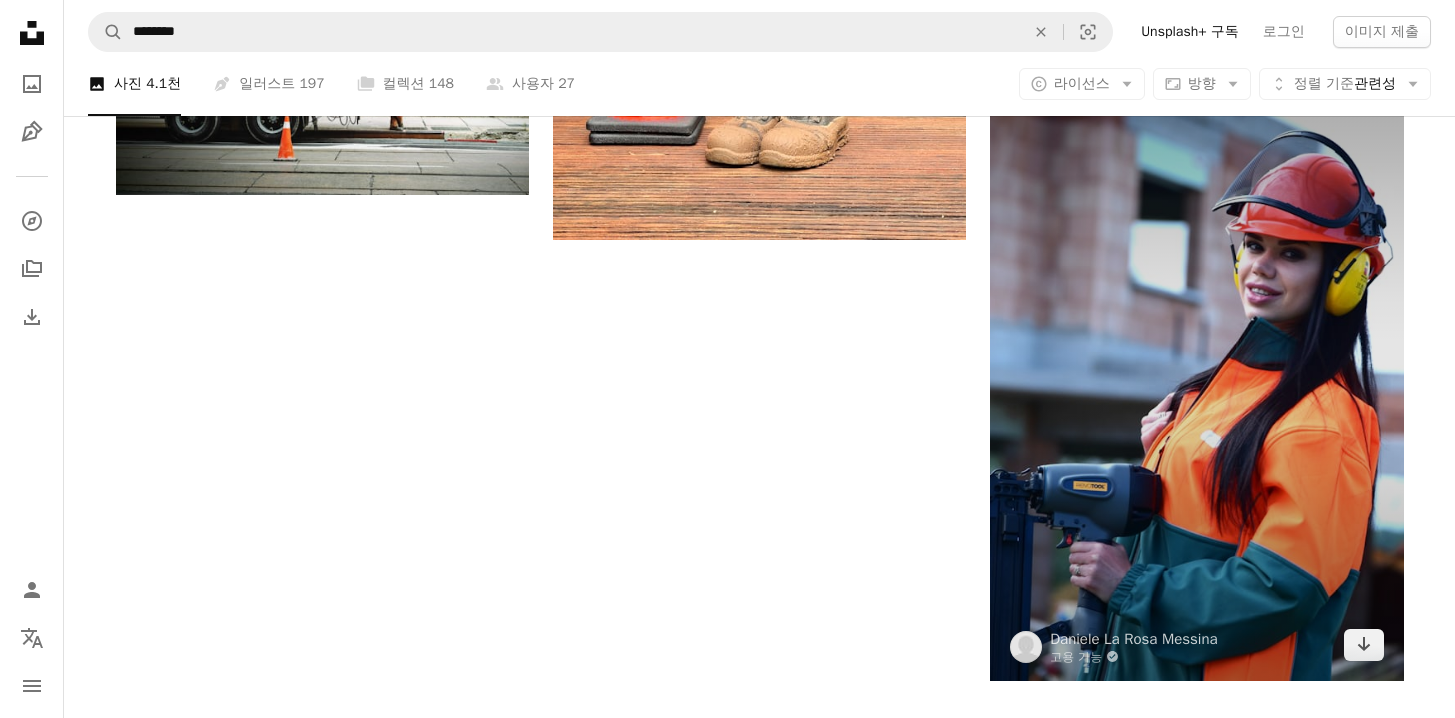 scroll, scrollTop: 3098, scrollLeft: 0, axis: vertical 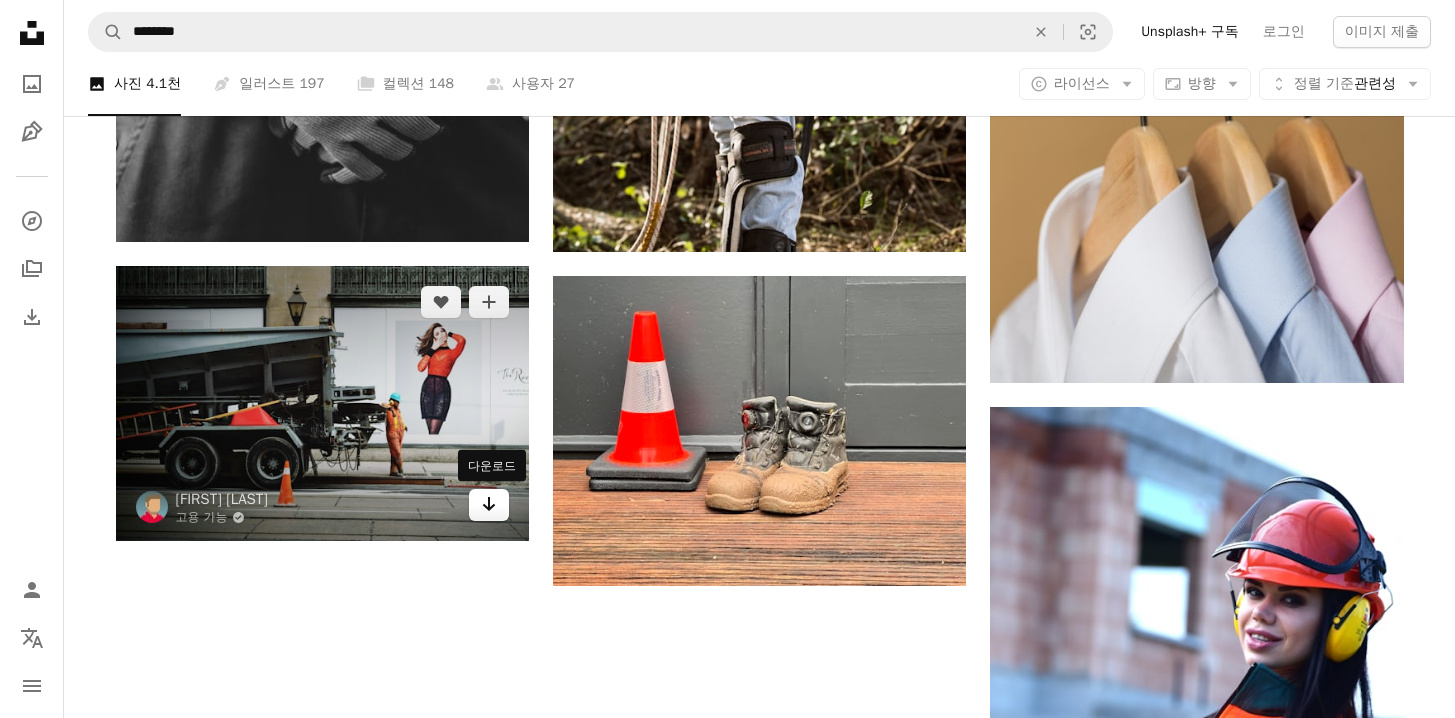 click on "Arrow pointing down" 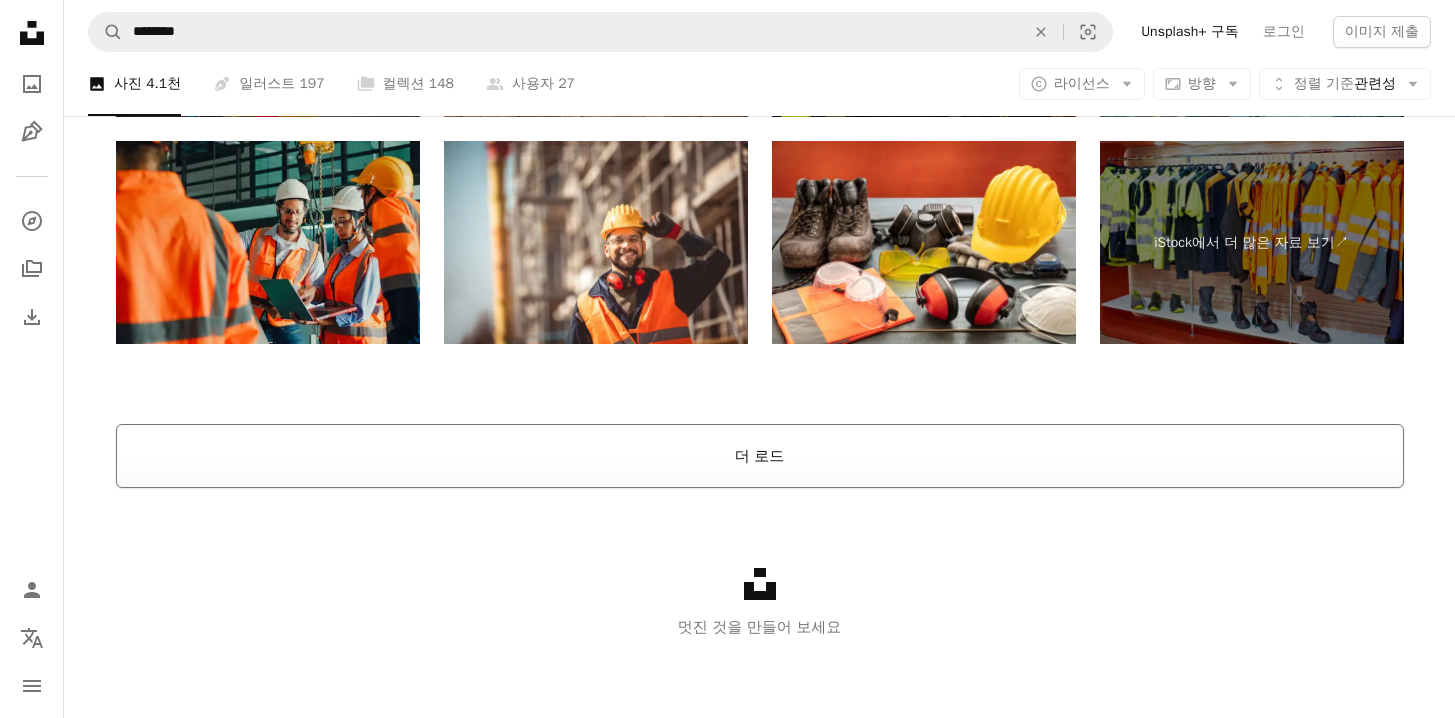 click on "더 로드" at bounding box center (760, 456) 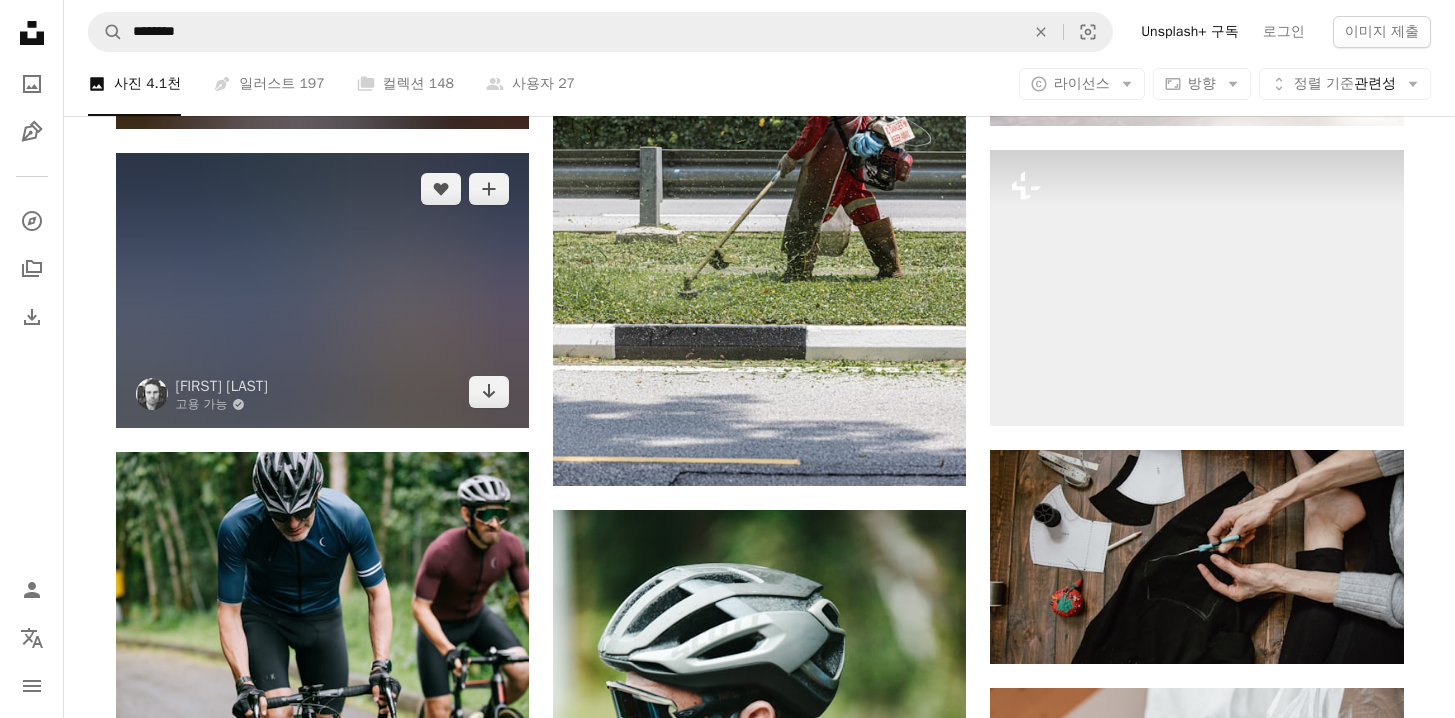 scroll, scrollTop: 15116, scrollLeft: 0, axis: vertical 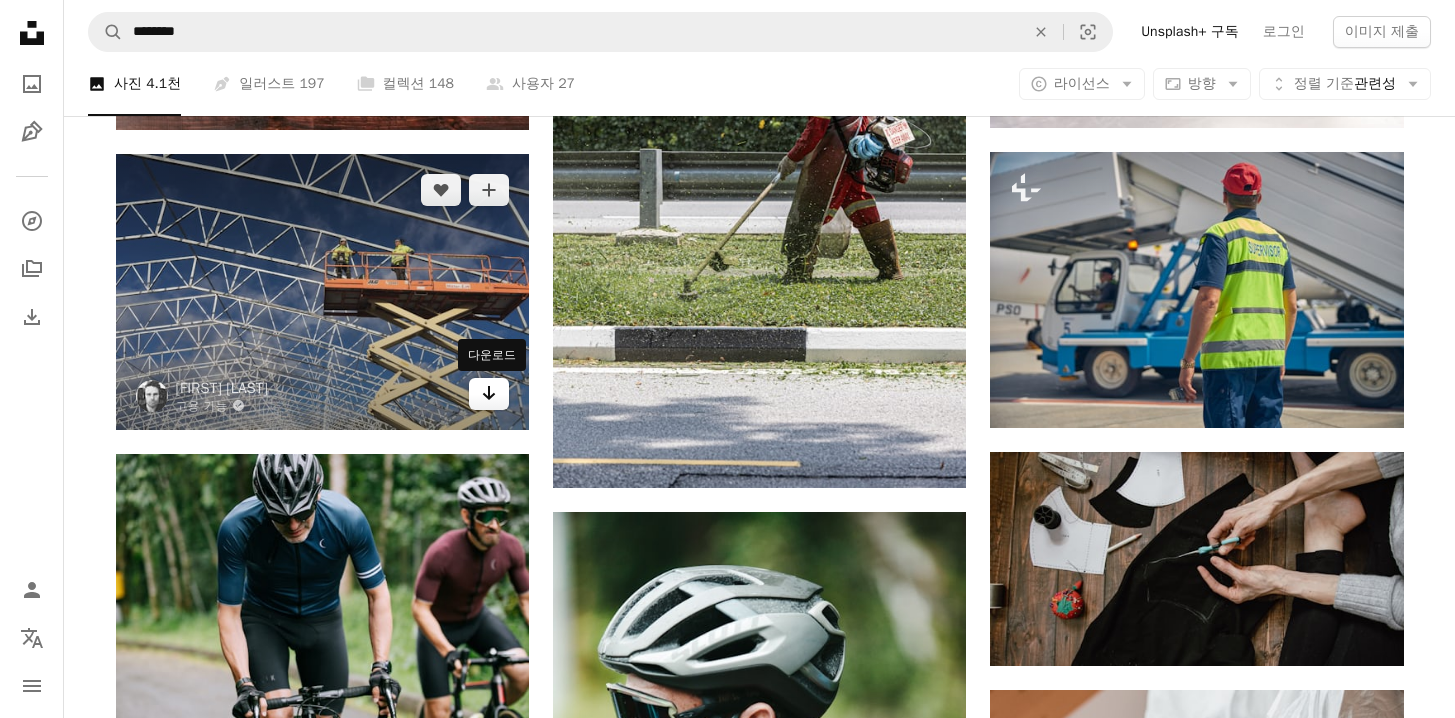 click on "Arrow pointing down" 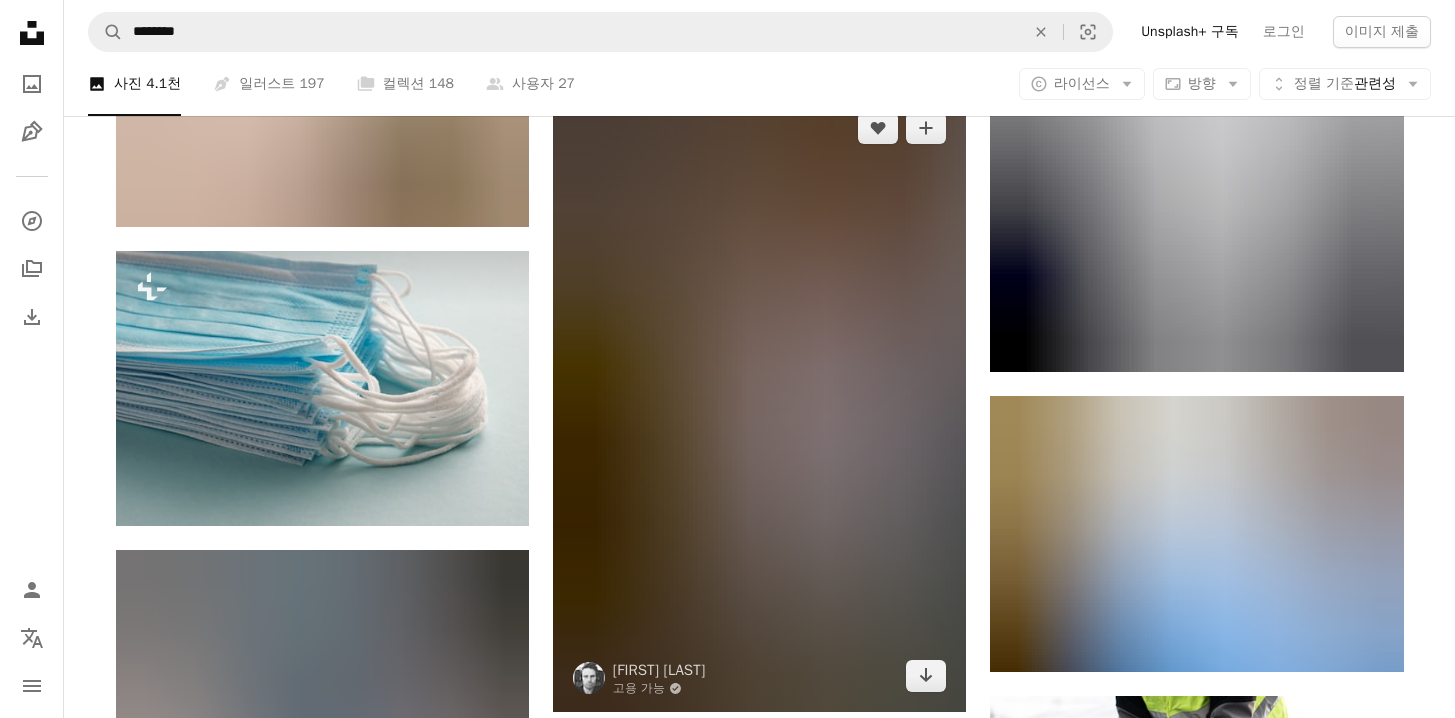 scroll, scrollTop: 30360, scrollLeft: 0, axis: vertical 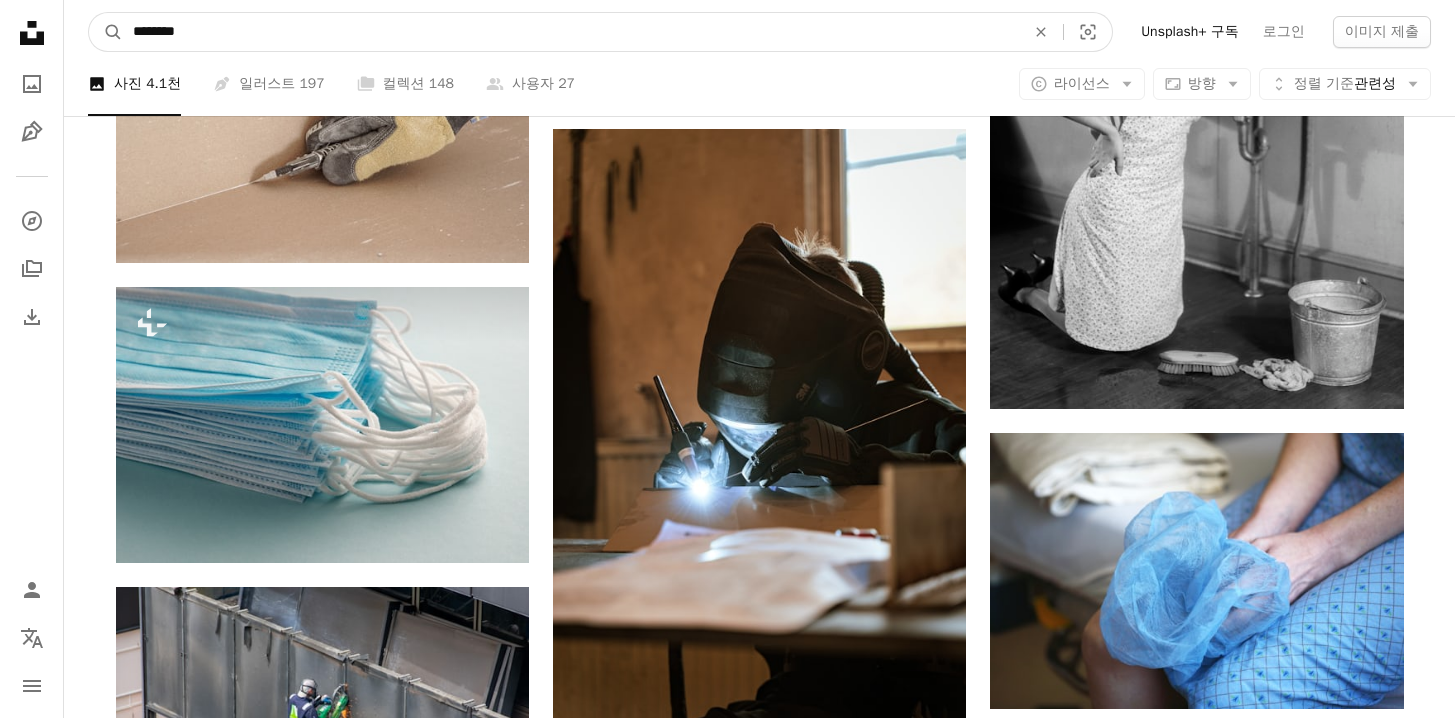drag, startPoint x: 339, startPoint y: 22, endPoint x: 0, endPoint y: 3, distance: 339.53204 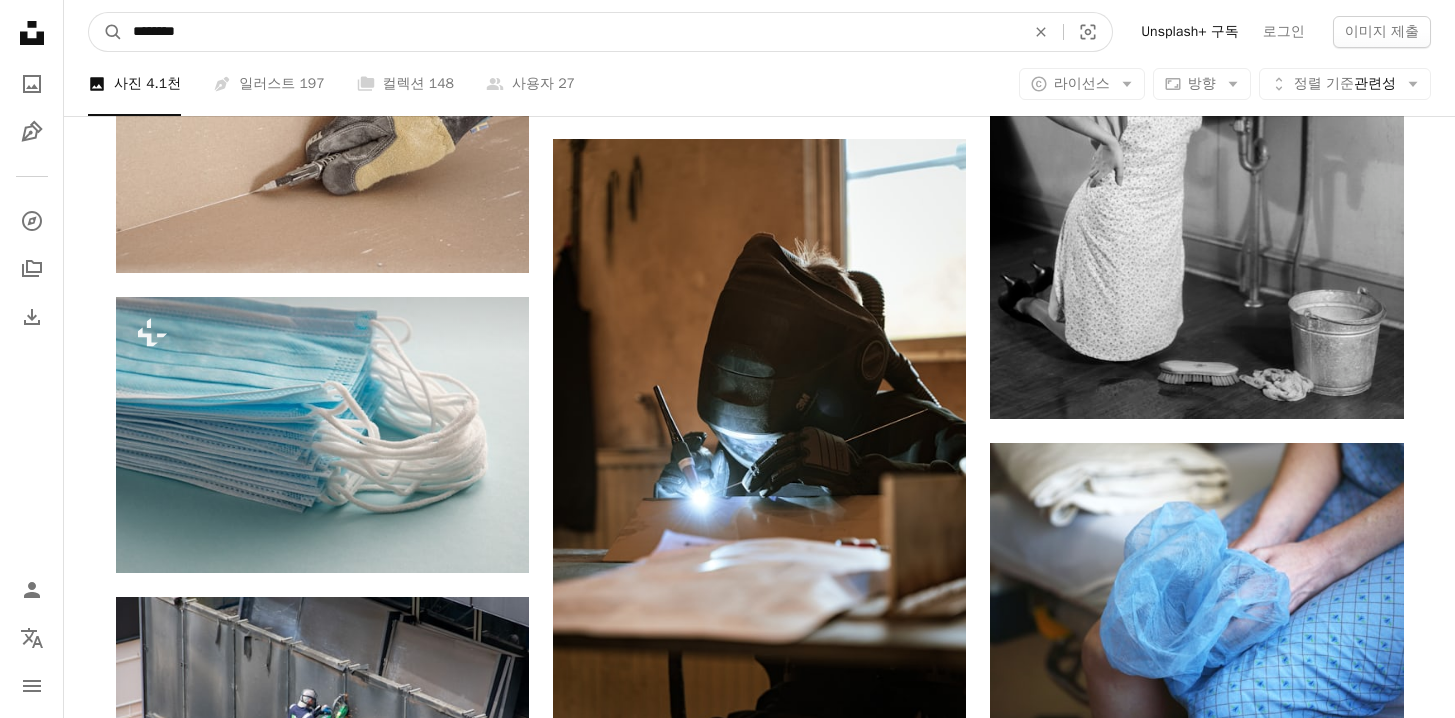 paste 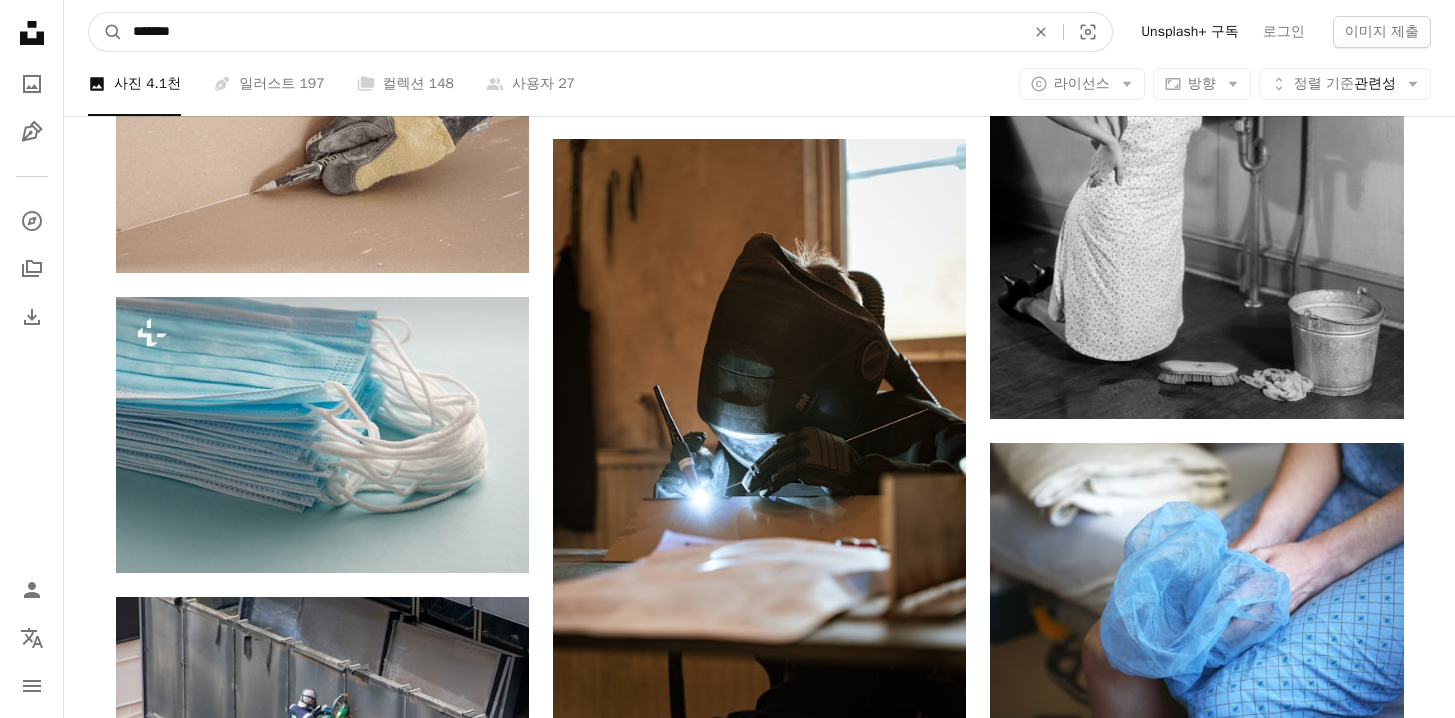 click on "A magnifying glass" at bounding box center (106, 32) 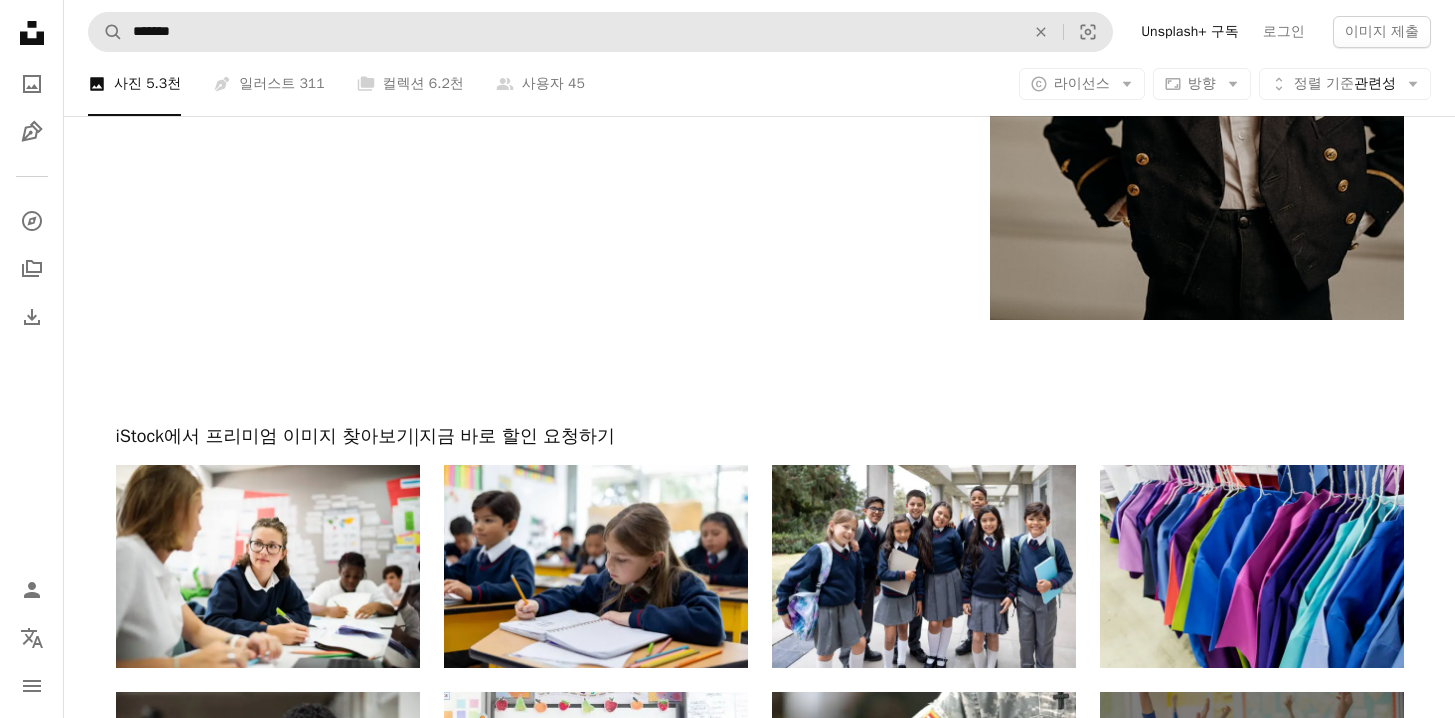 scroll, scrollTop: 3682, scrollLeft: 0, axis: vertical 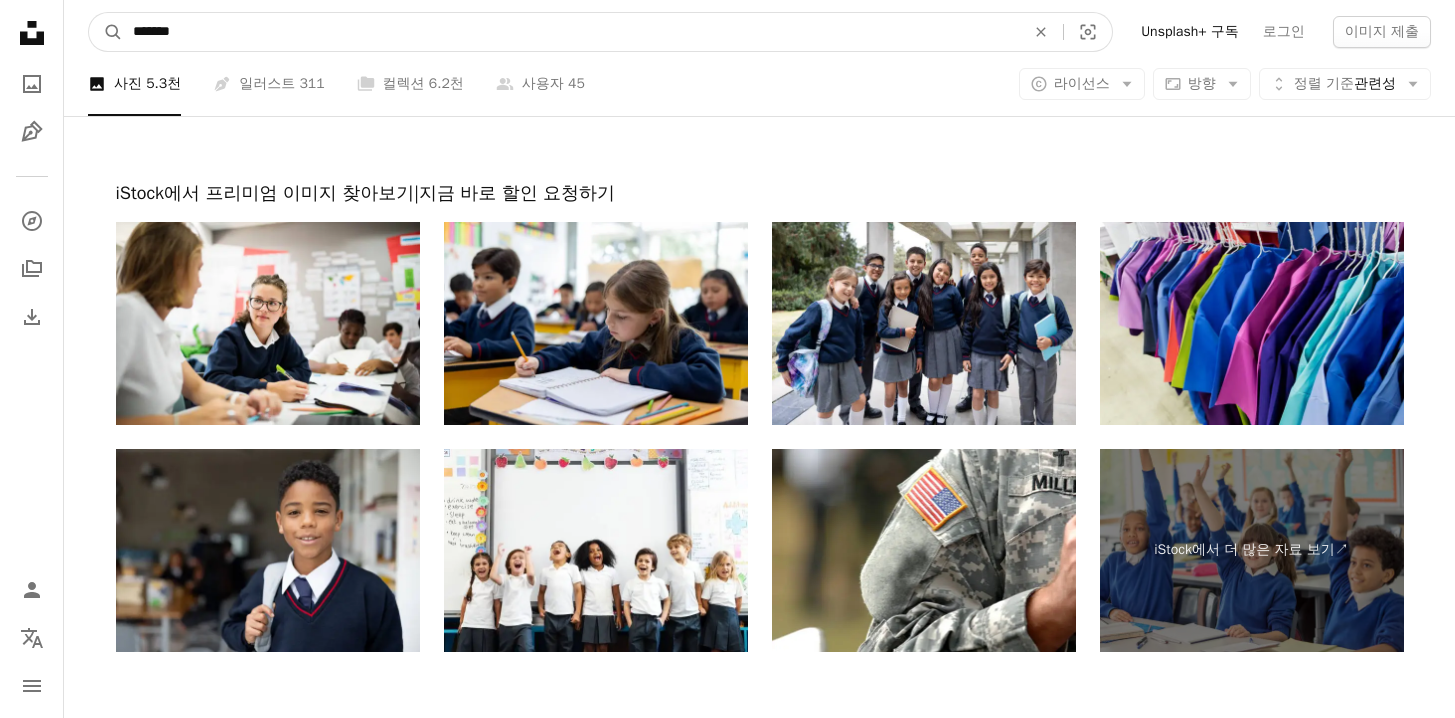 drag, startPoint x: 358, startPoint y: 36, endPoint x: 4, endPoint y: 30, distance: 354.05084 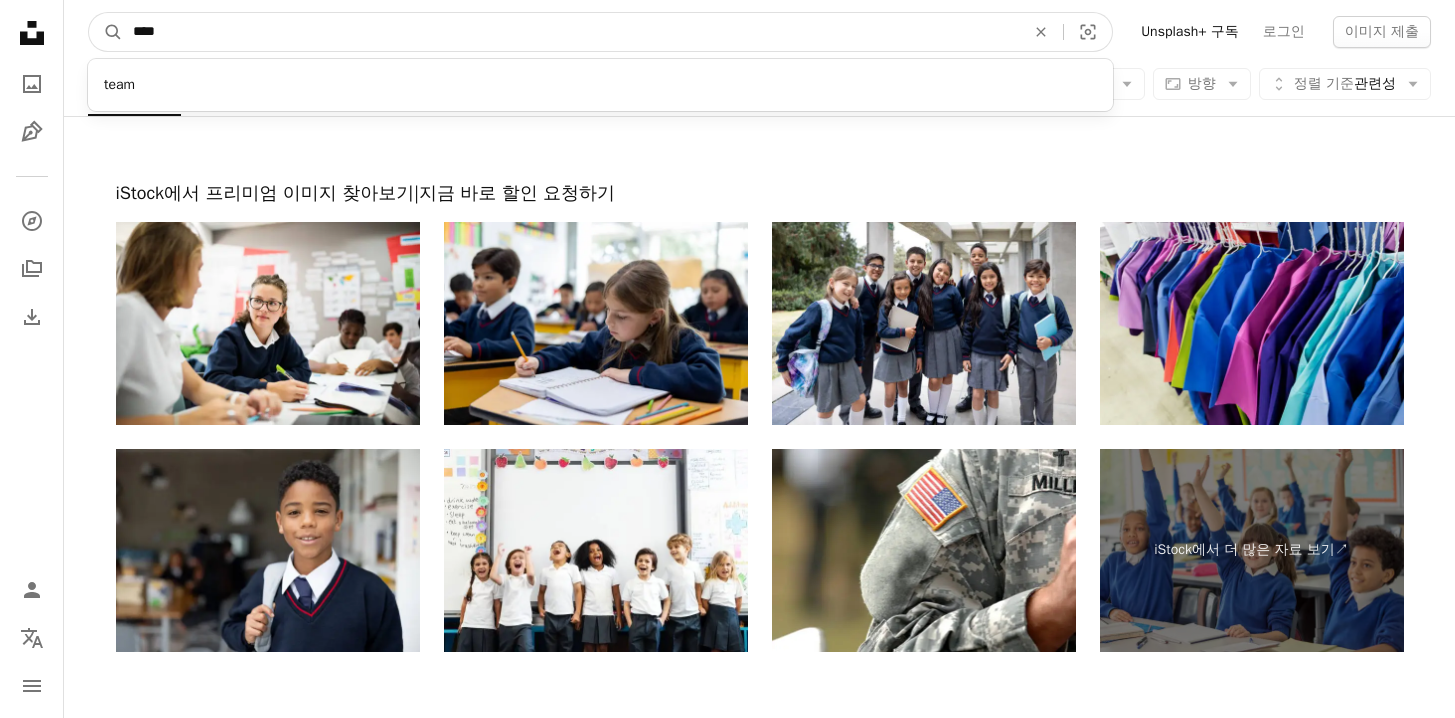 click on "A magnifying glass" at bounding box center [106, 32] 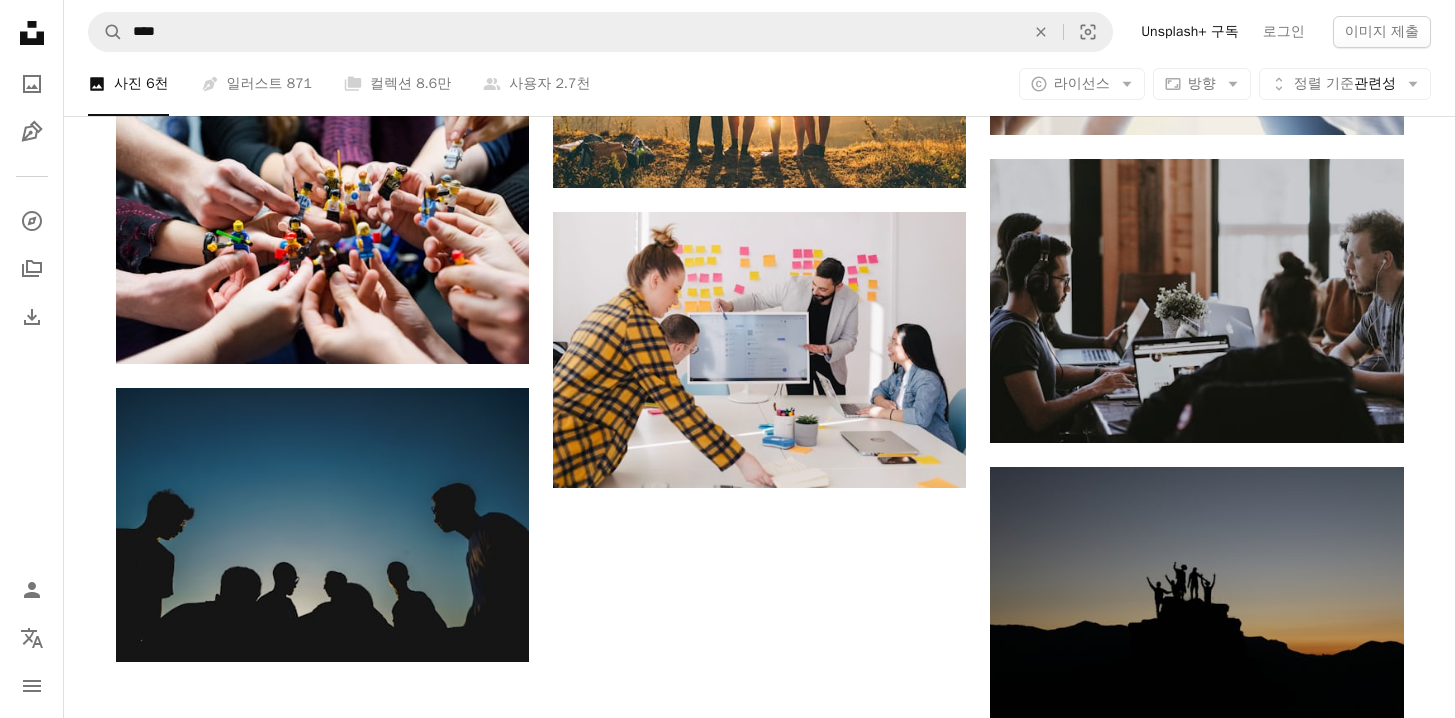 scroll, scrollTop: 2340, scrollLeft: 0, axis: vertical 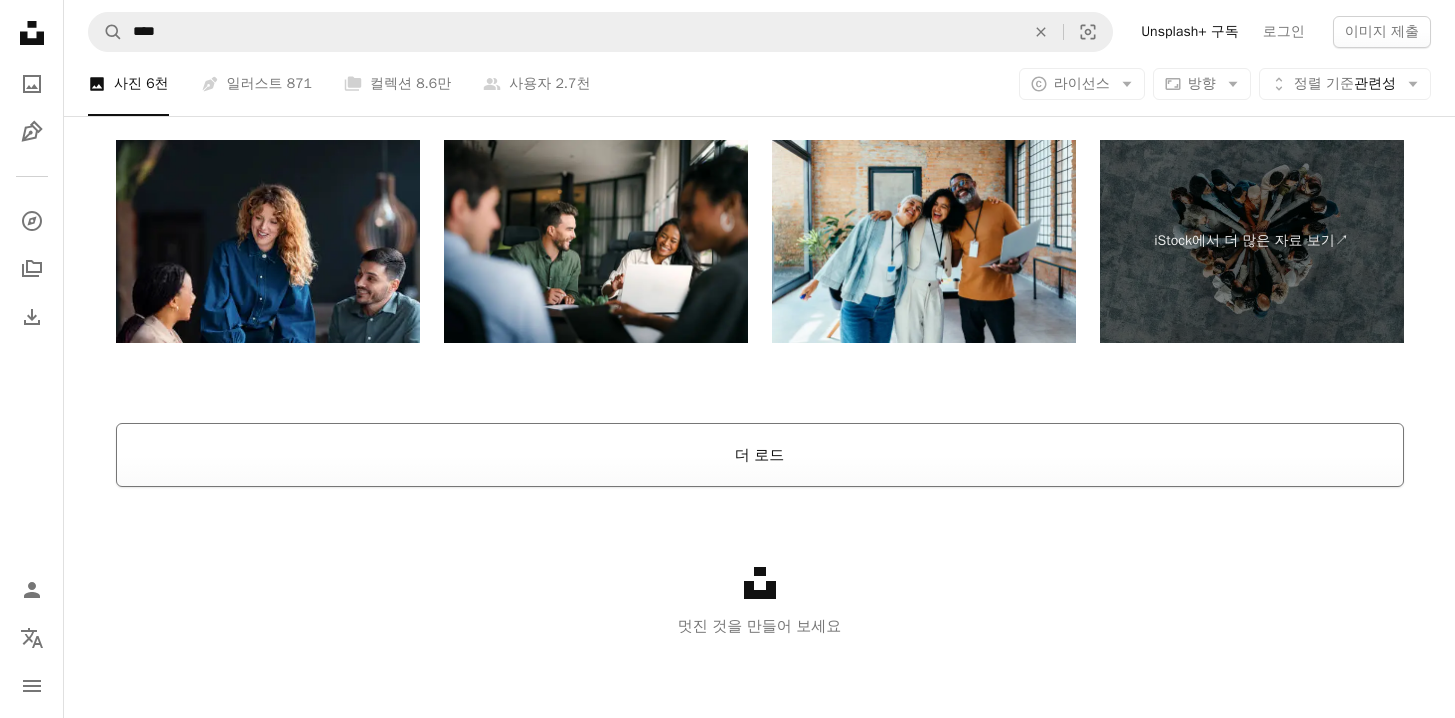 click on "더 로드" at bounding box center [760, 455] 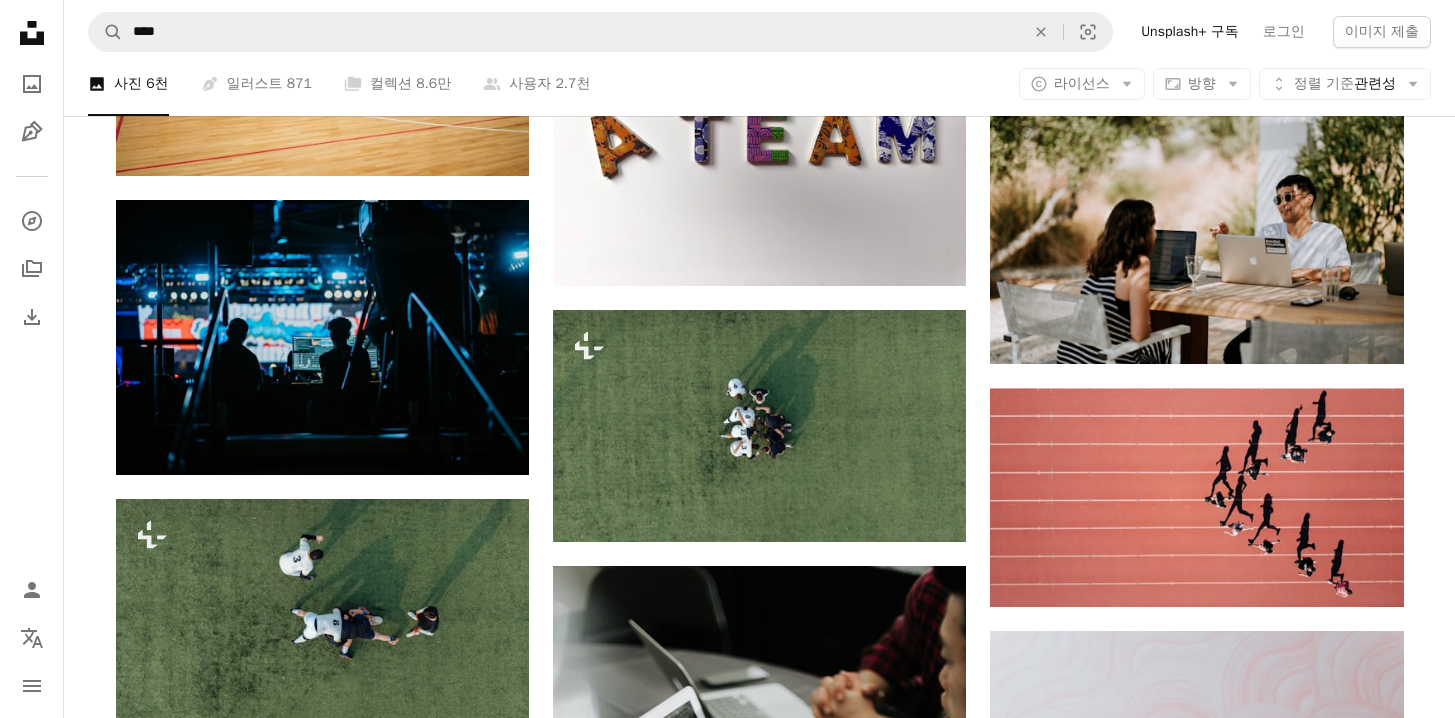 scroll, scrollTop: 11123, scrollLeft: 0, axis: vertical 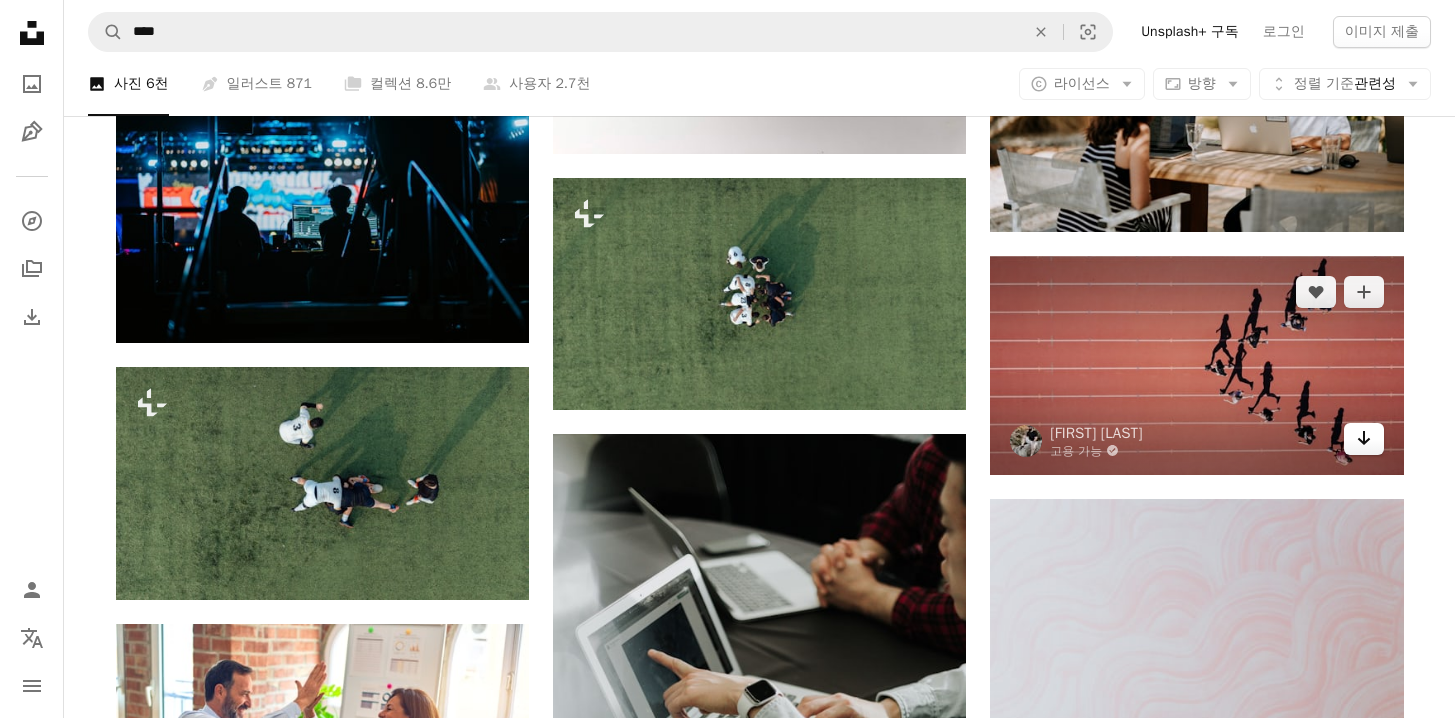 click 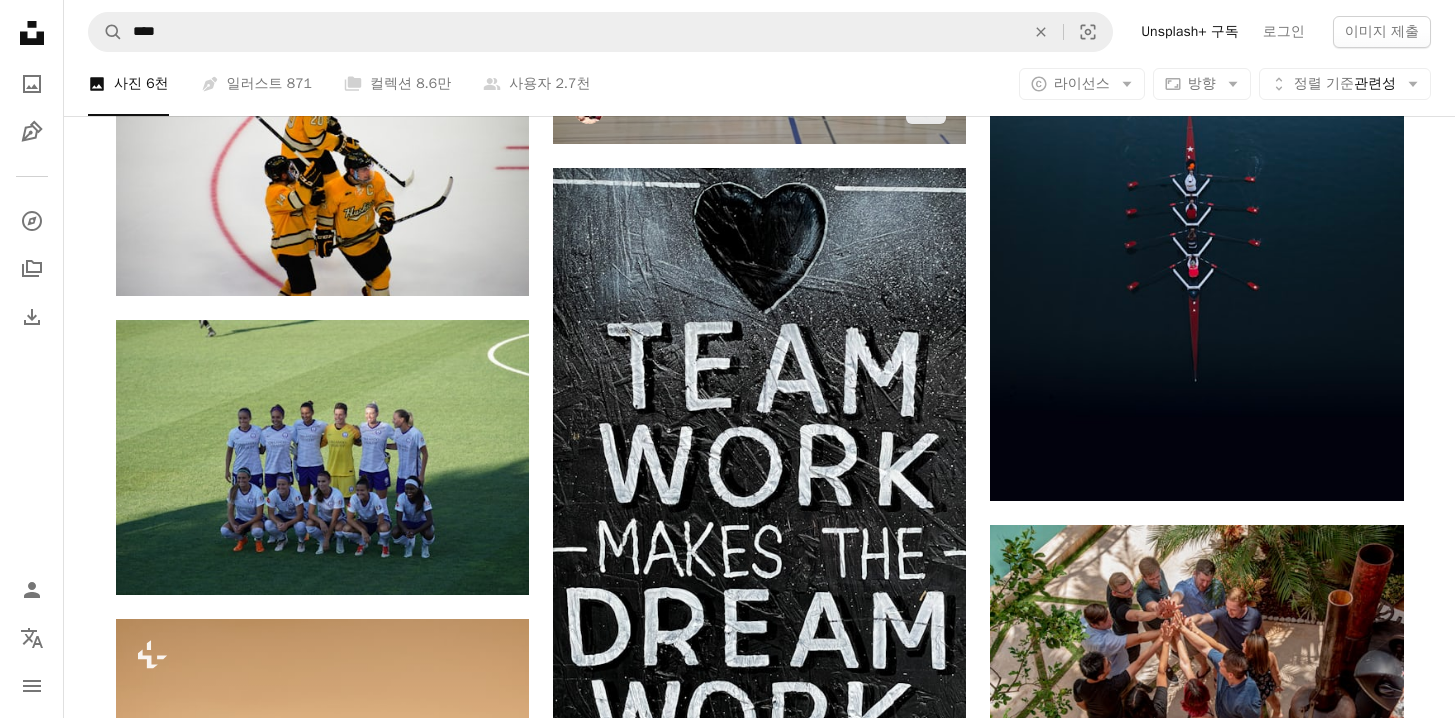scroll, scrollTop: 17912, scrollLeft: 0, axis: vertical 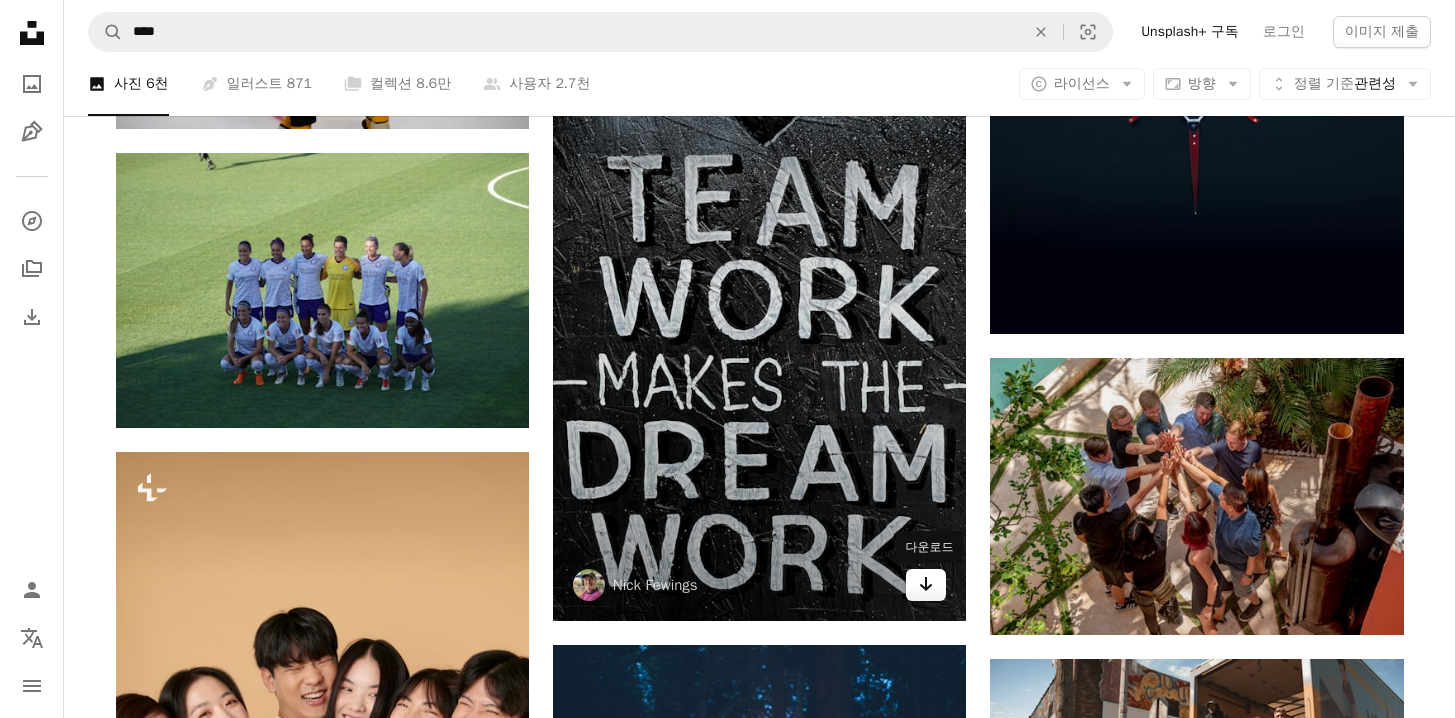 click on "Arrow pointing down" 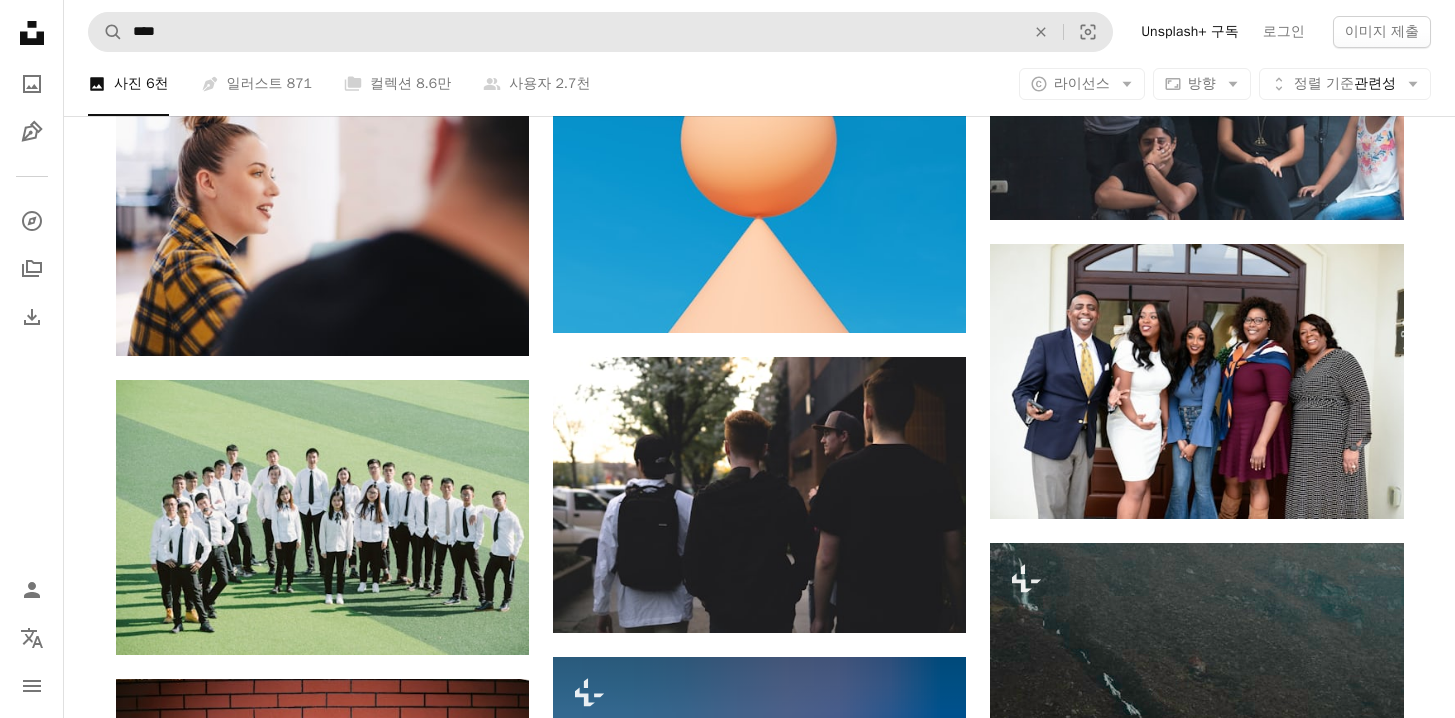 scroll, scrollTop: 22888, scrollLeft: 0, axis: vertical 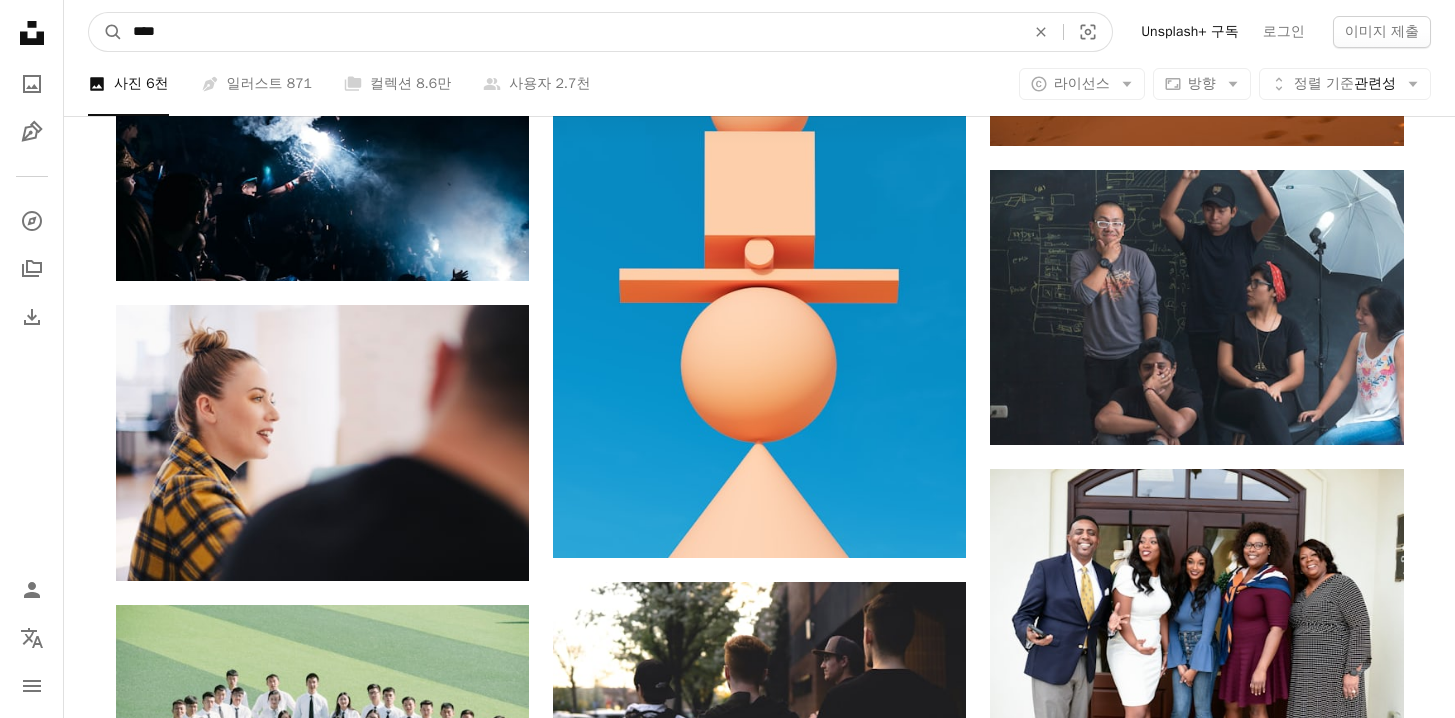 click on "****" at bounding box center (571, 32) 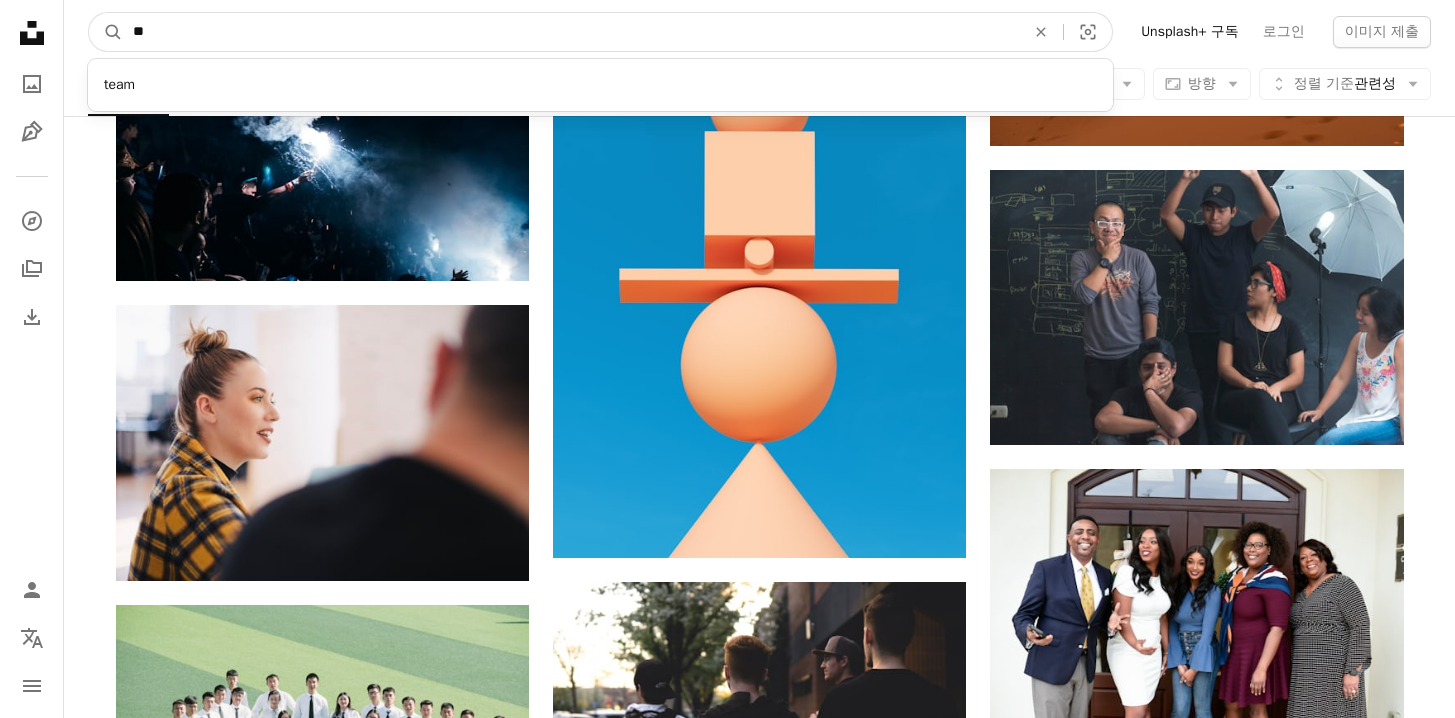 type on "*" 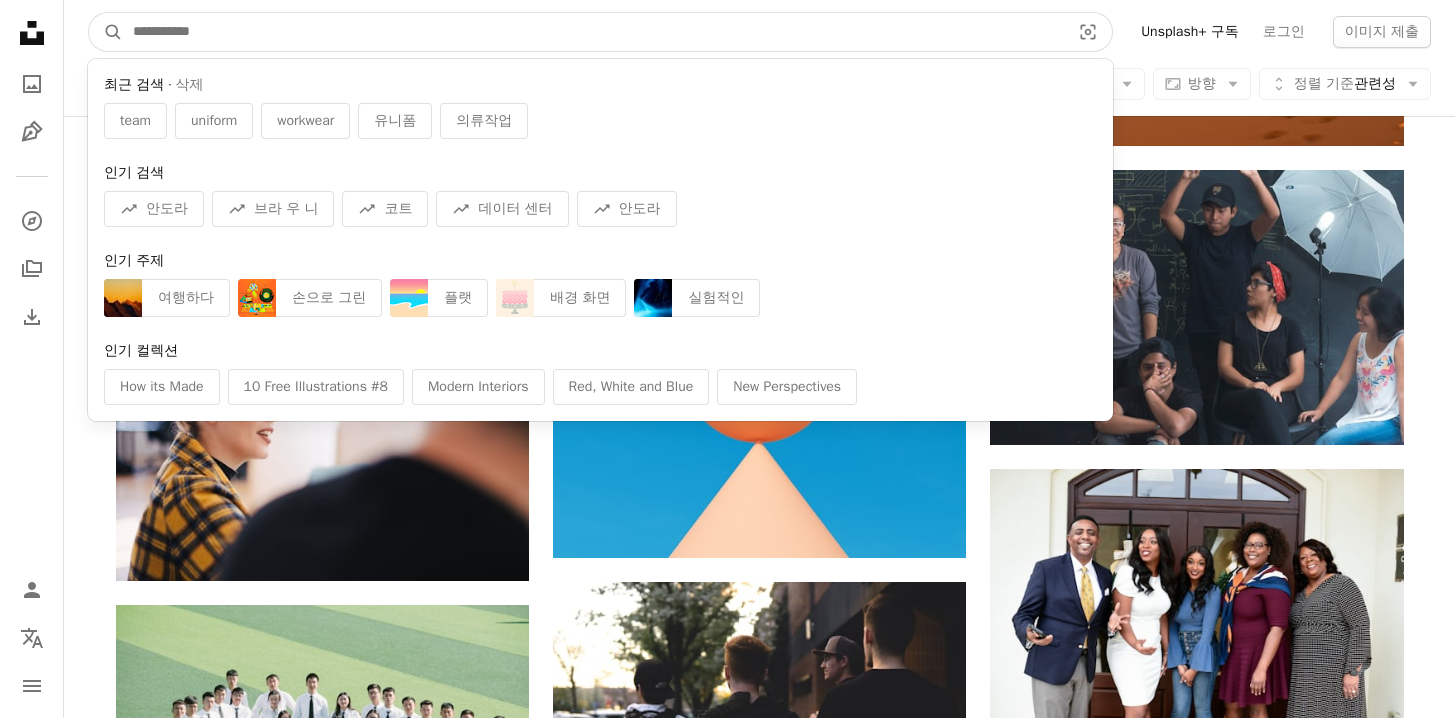 click at bounding box center (593, 32) 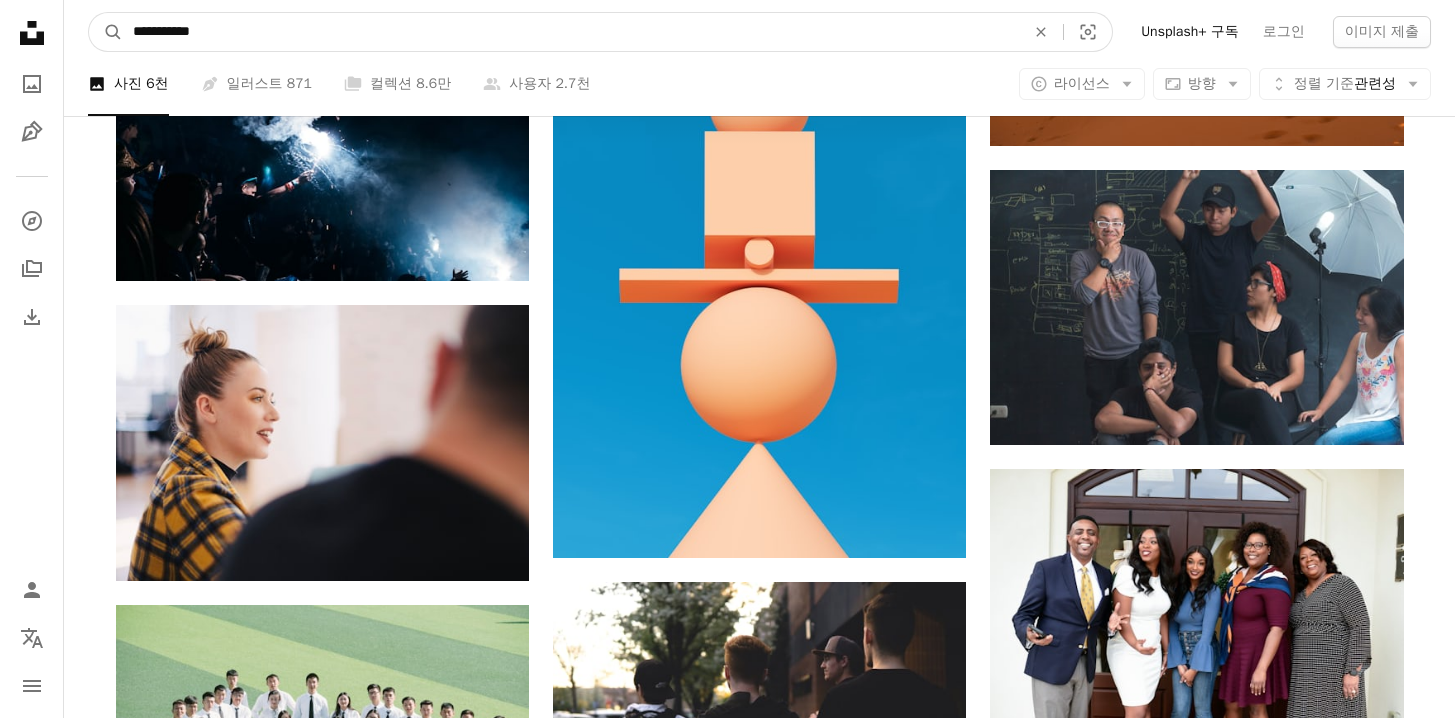 click on "A magnifying glass" at bounding box center (106, 32) 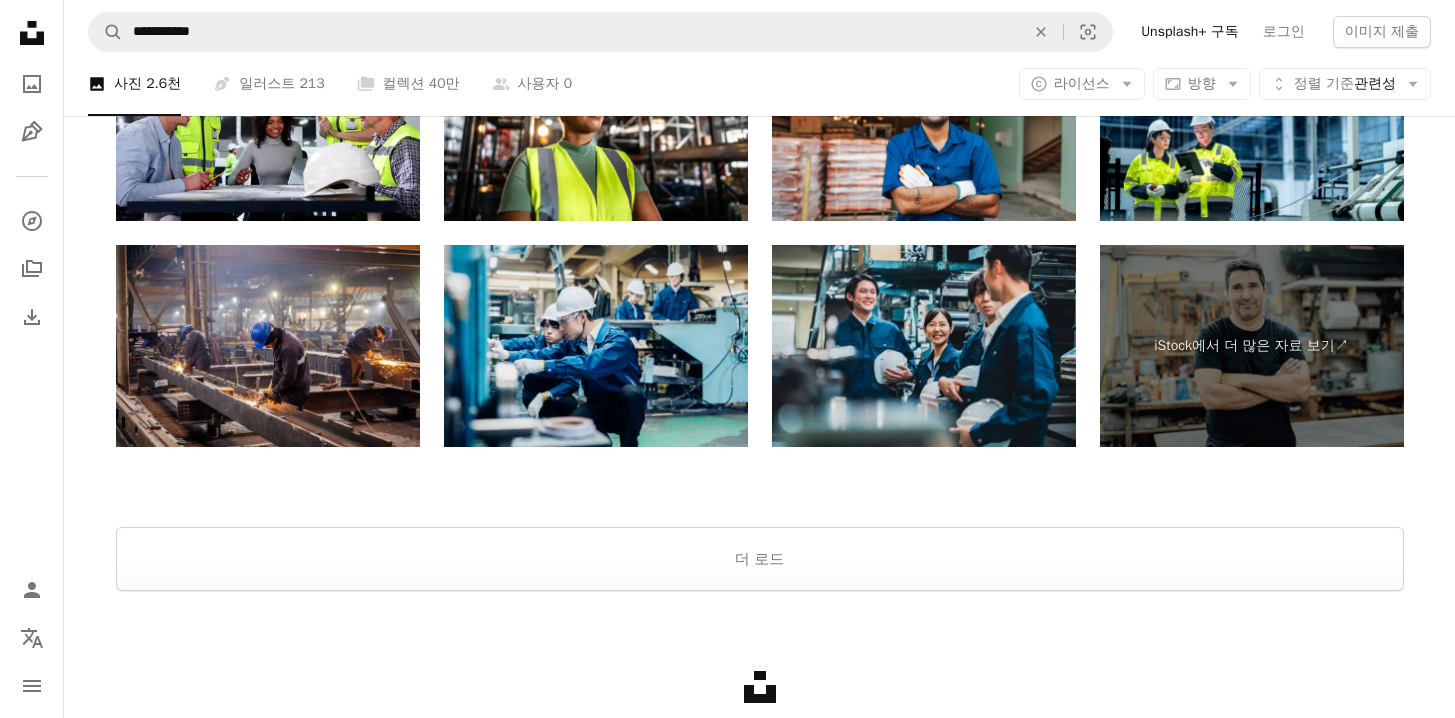 scroll, scrollTop: 3845, scrollLeft: 0, axis: vertical 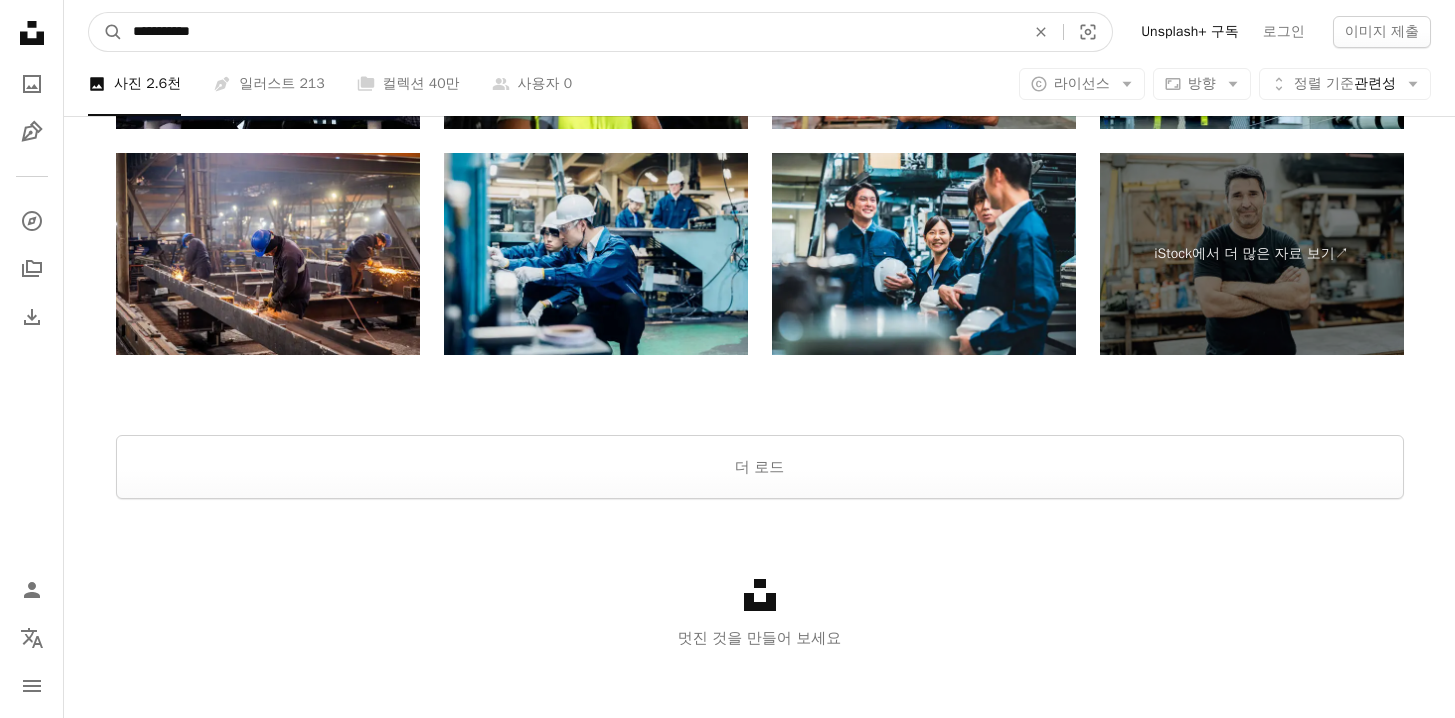 drag, startPoint x: 131, startPoint y: 9, endPoint x: 37, endPoint y: 3, distance: 94.19129 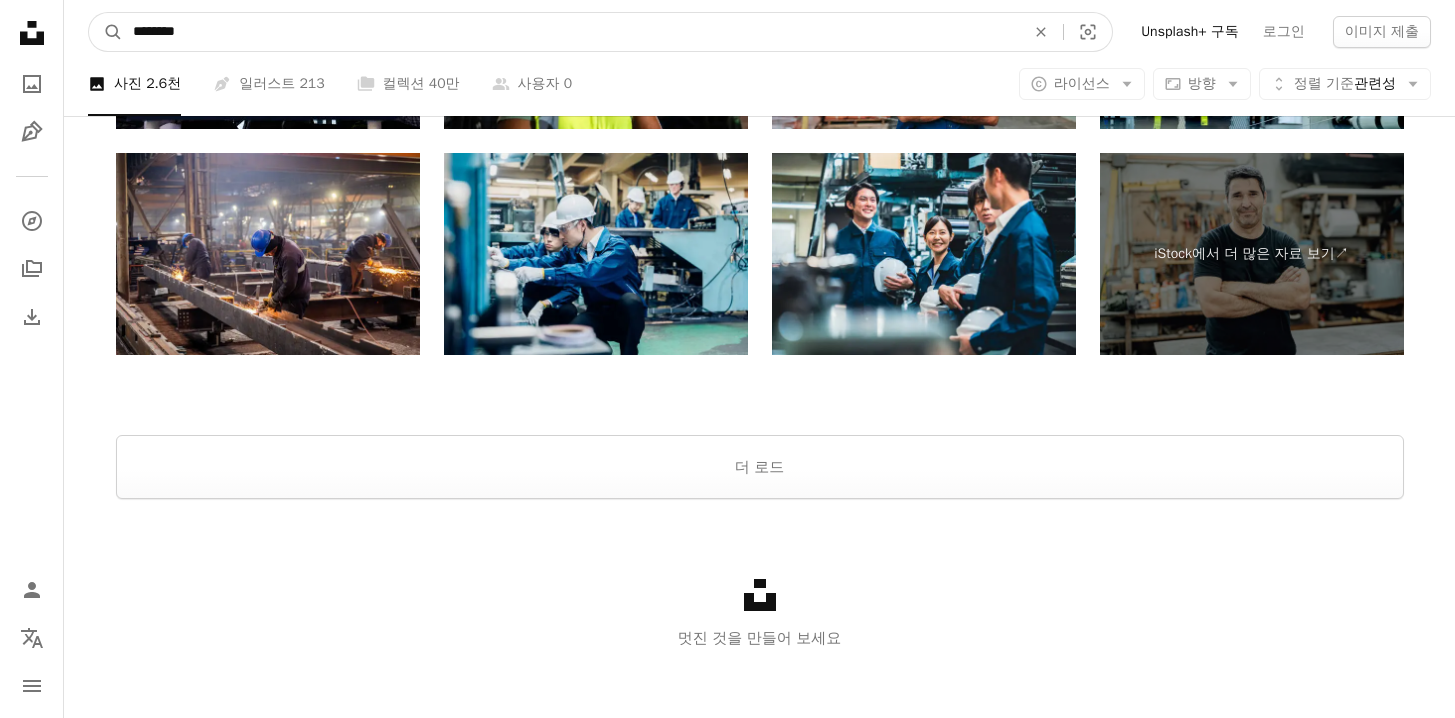 click on "A magnifying glass" at bounding box center (106, 32) 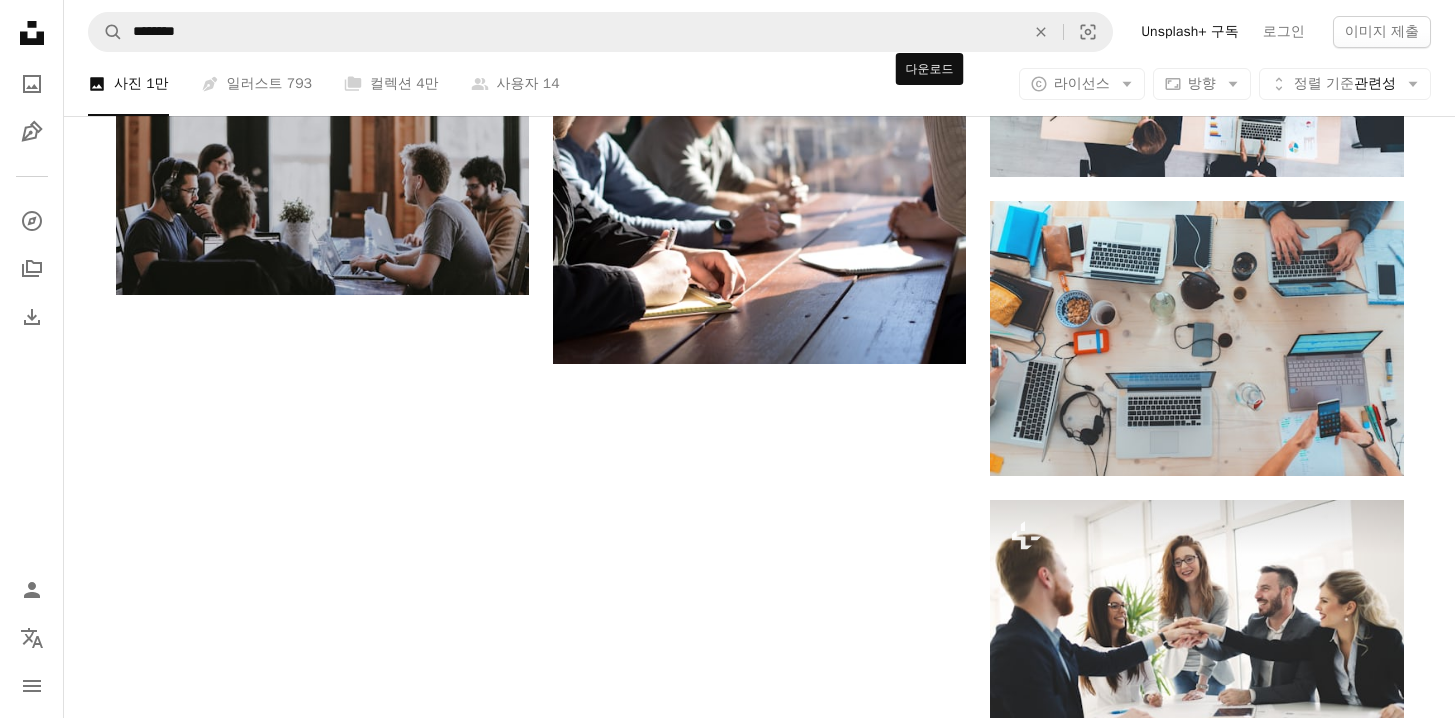 scroll, scrollTop: 3374, scrollLeft: 0, axis: vertical 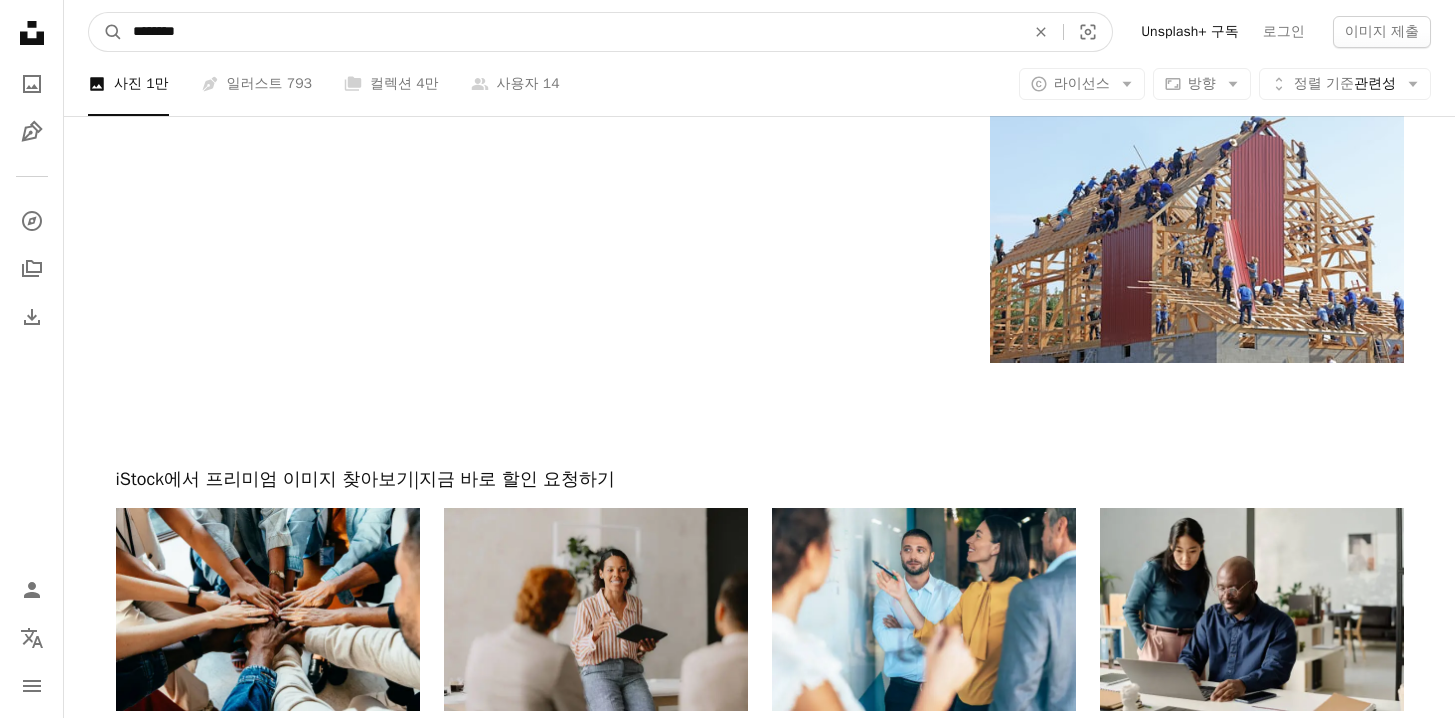 drag, startPoint x: 191, startPoint y: 28, endPoint x: 0, endPoint y: -10, distance: 194.74342 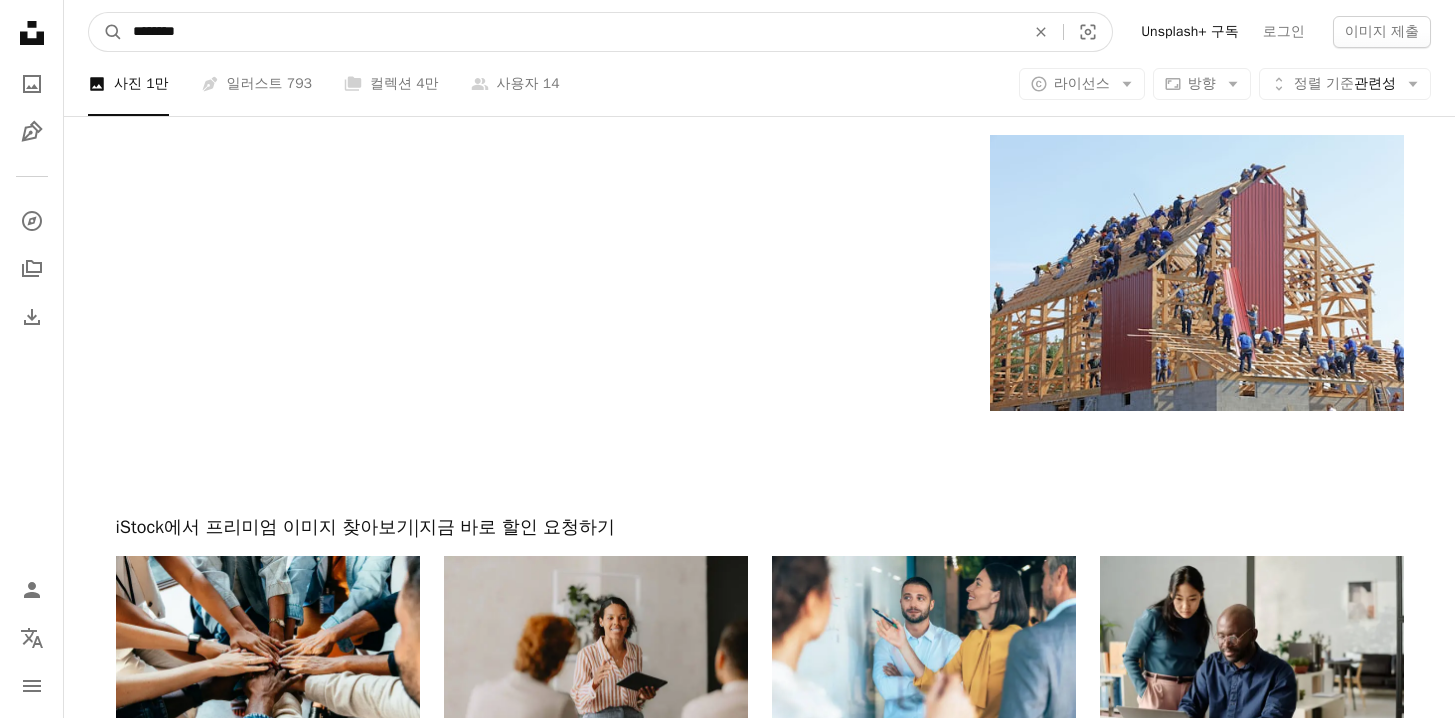 paste on "******" 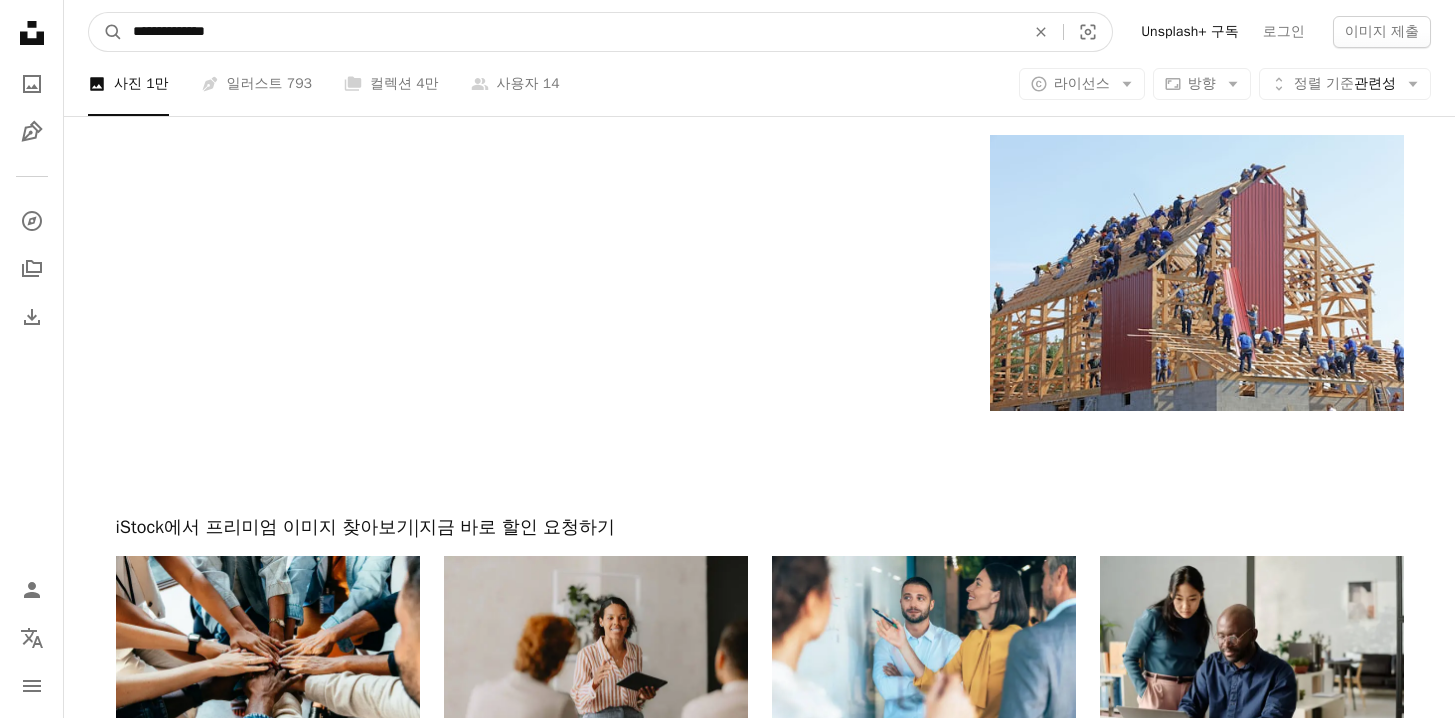 click on "A magnifying glass" at bounding box center [106, 32] 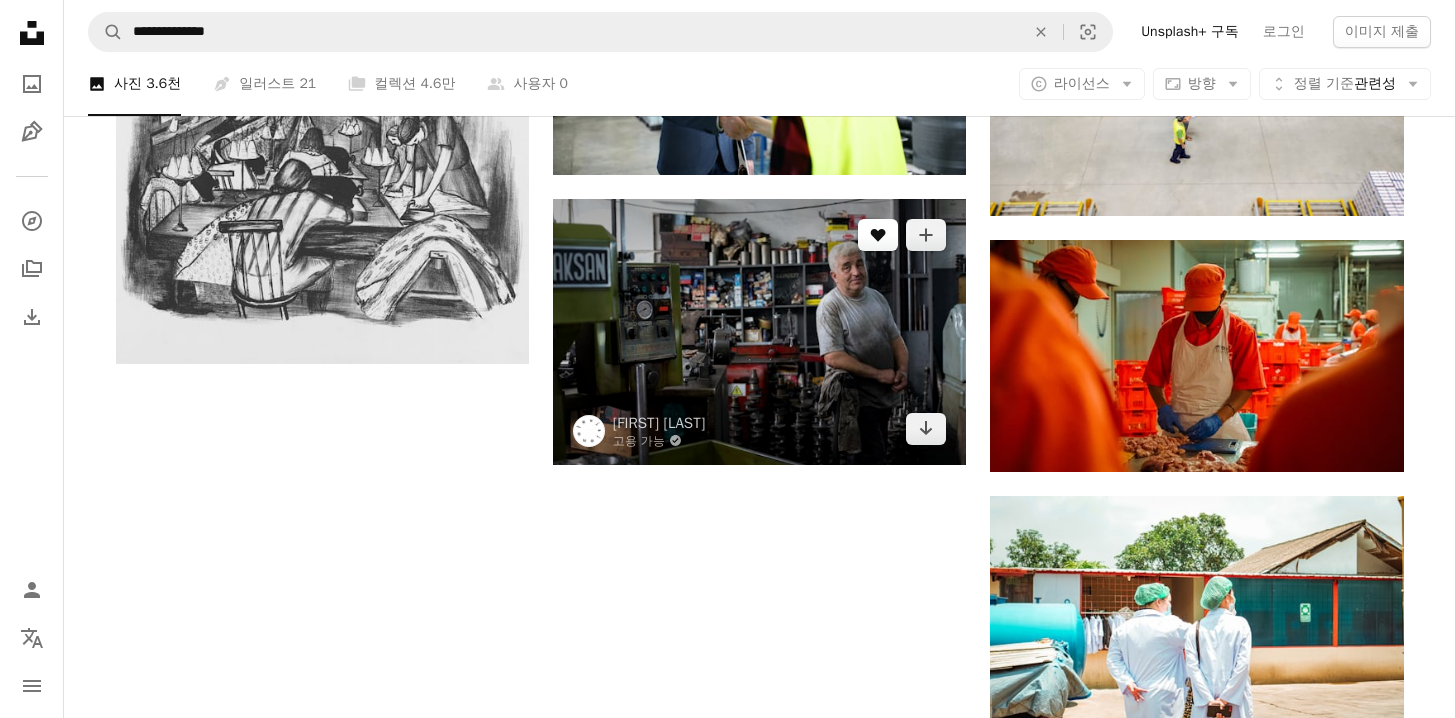 scroll, scrollTop: 2301, scrollLeft: 0, axis: vertical 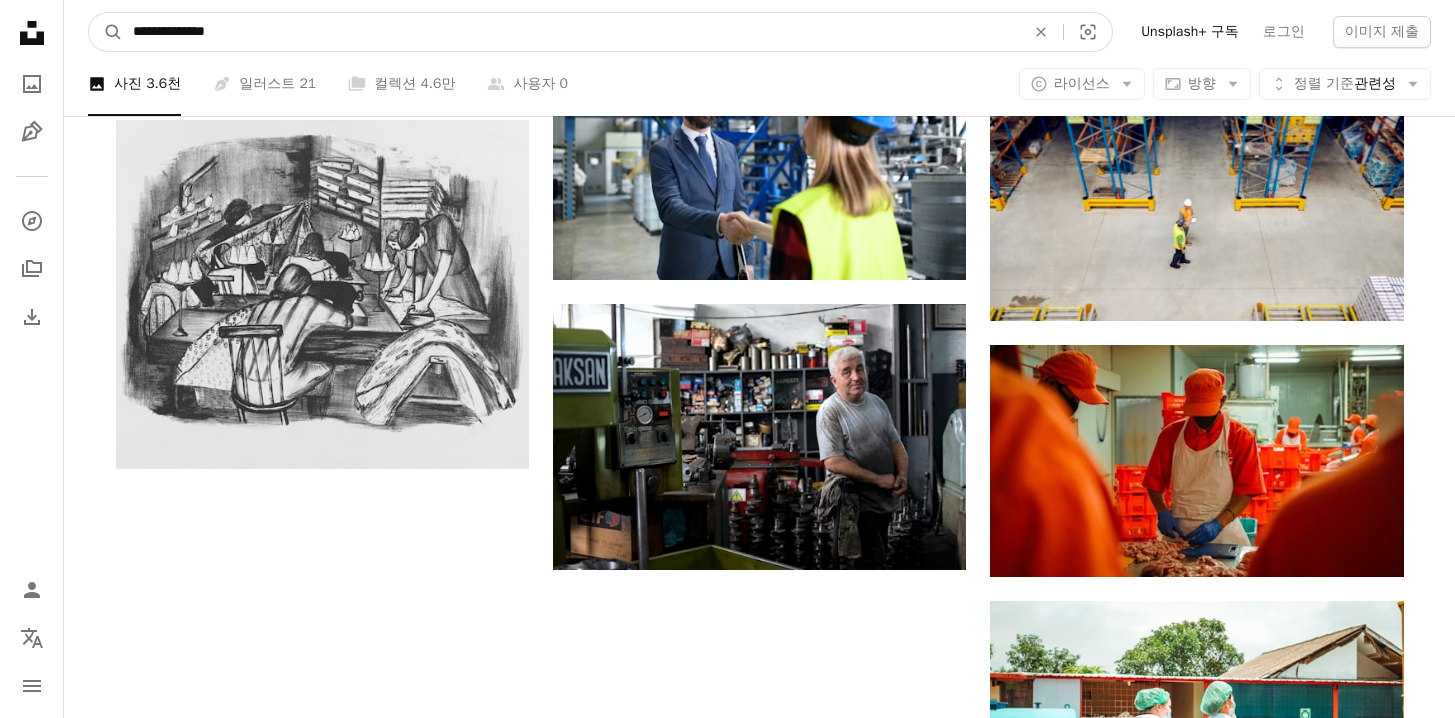 drag, startPoint x: 323, startPoint y: 31, endPoint x: 0, endPoint y: 15, distance: 323.39606 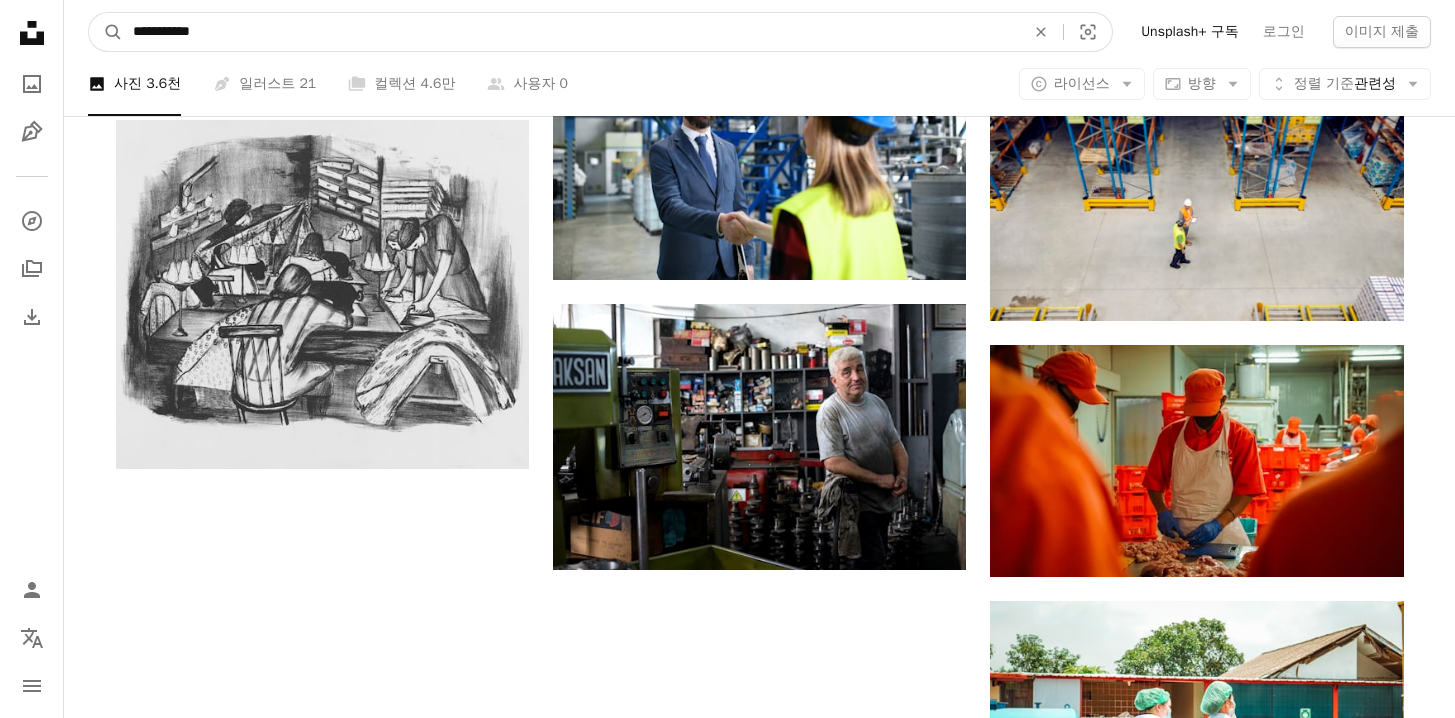 click on "A magnifying glass" at bounding box center (106, 32) 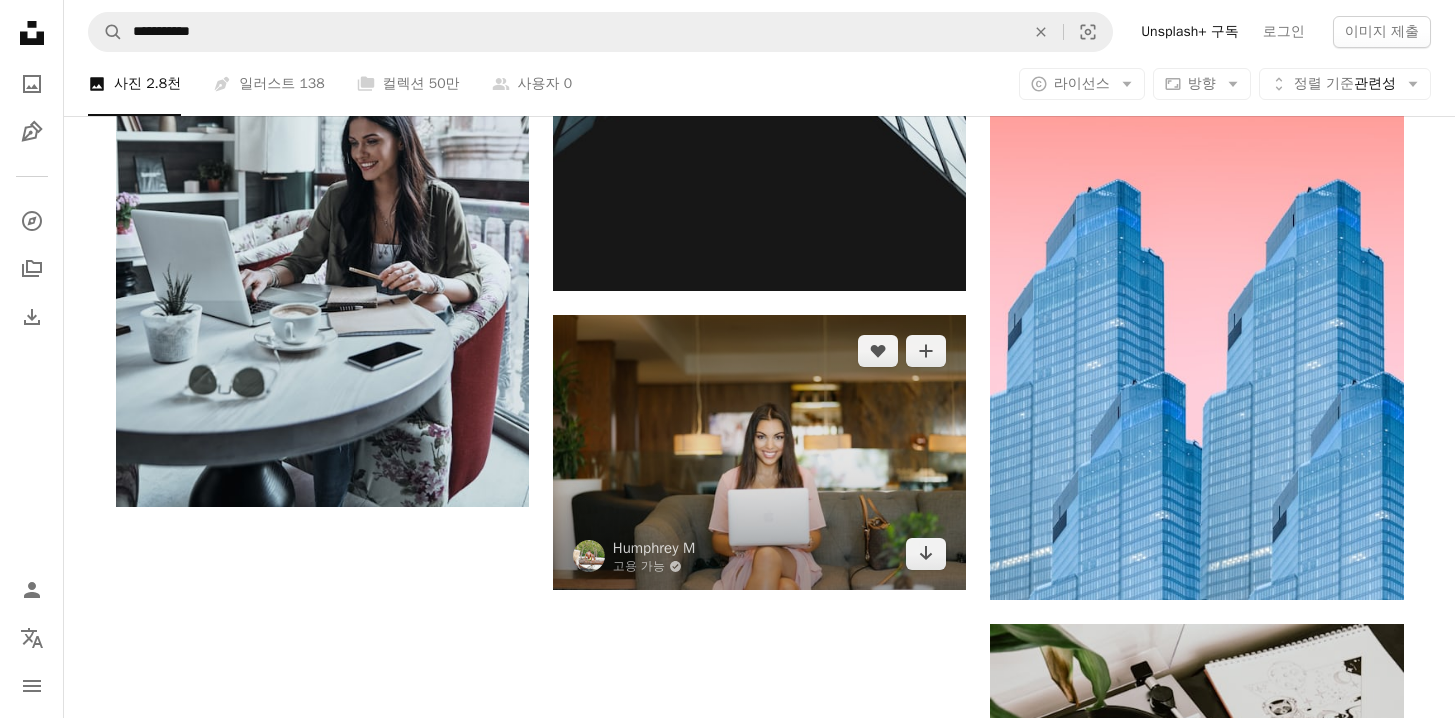 scroll, scrollTop: 3413, scrollLeft: 0, axis: vertical 